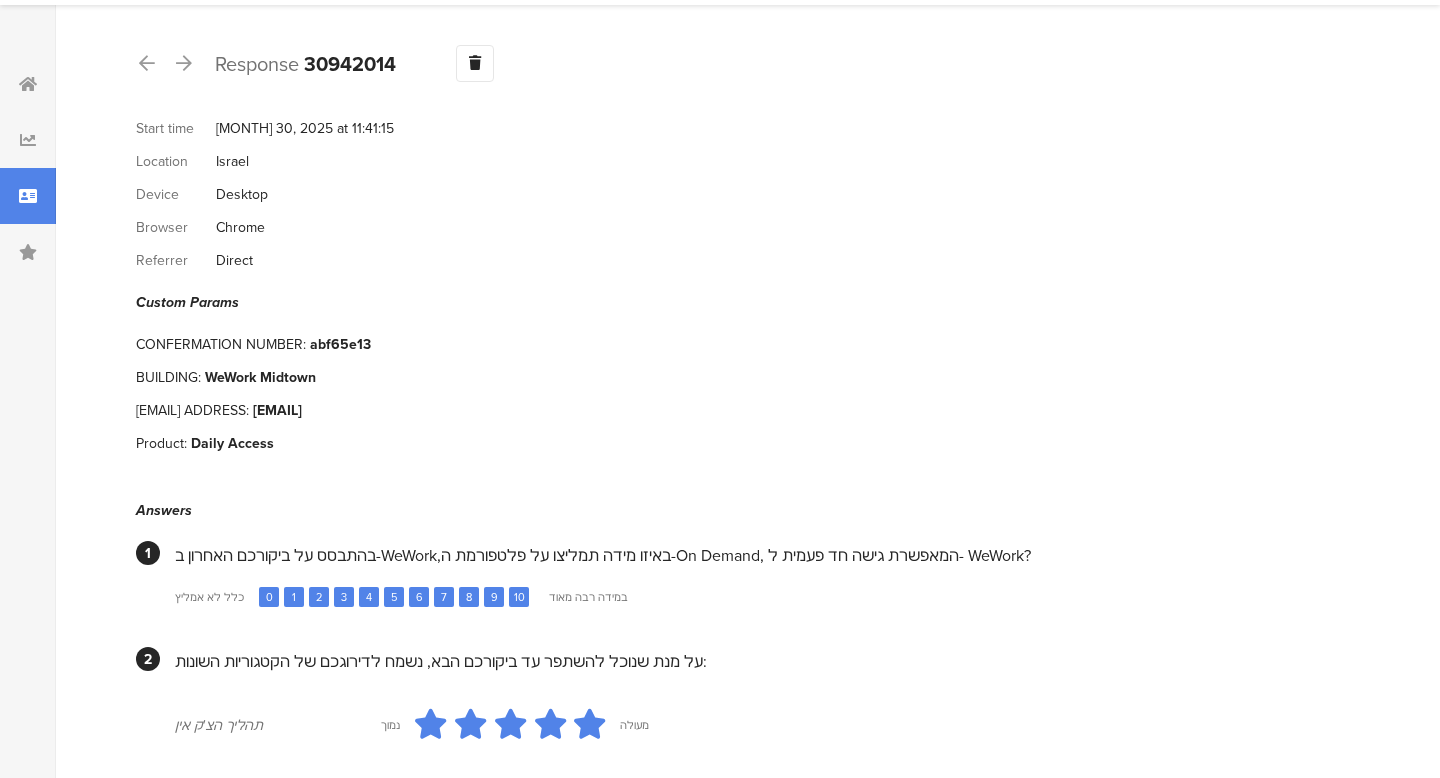 scroll, scrollTop: 0, scrollLeft: 0, axis: both 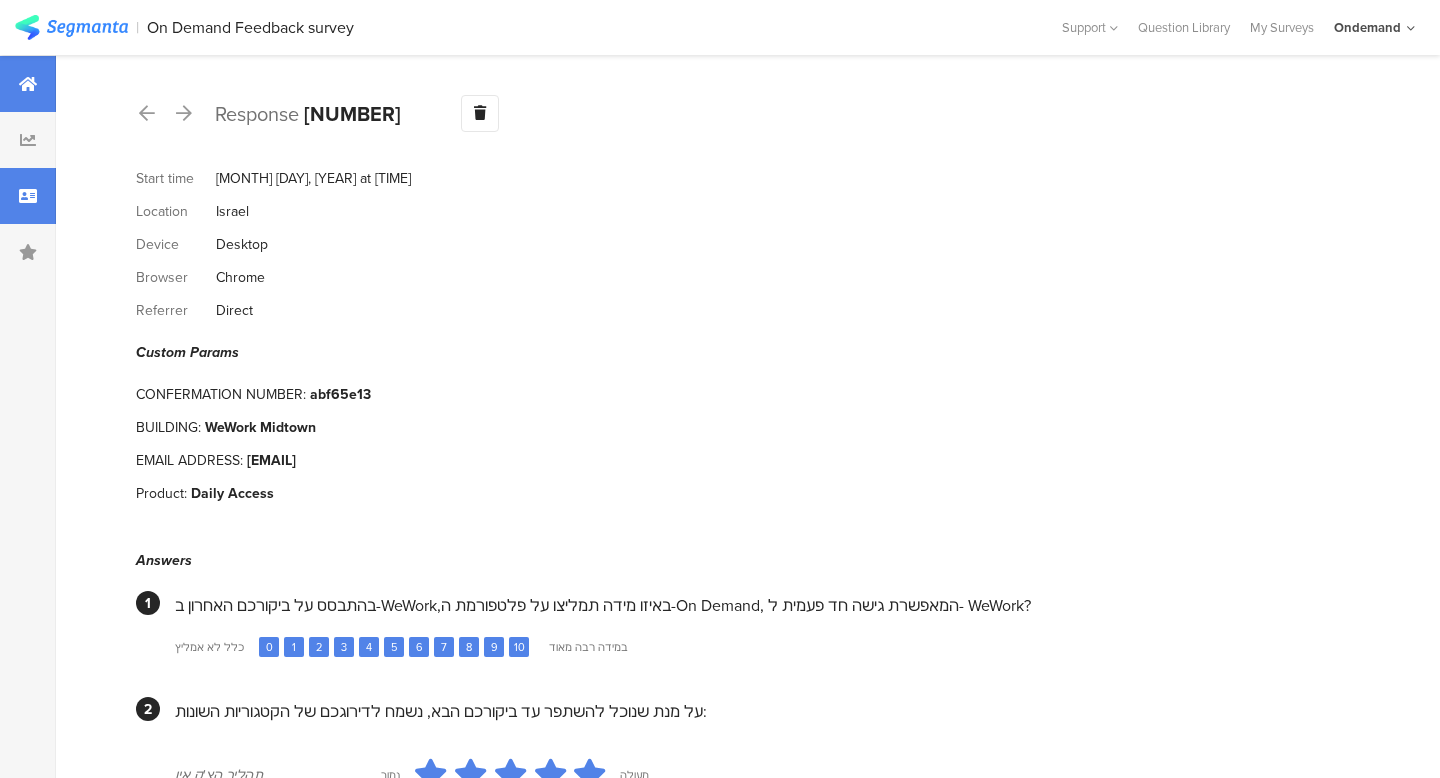 click at bounding box center (28, 84) 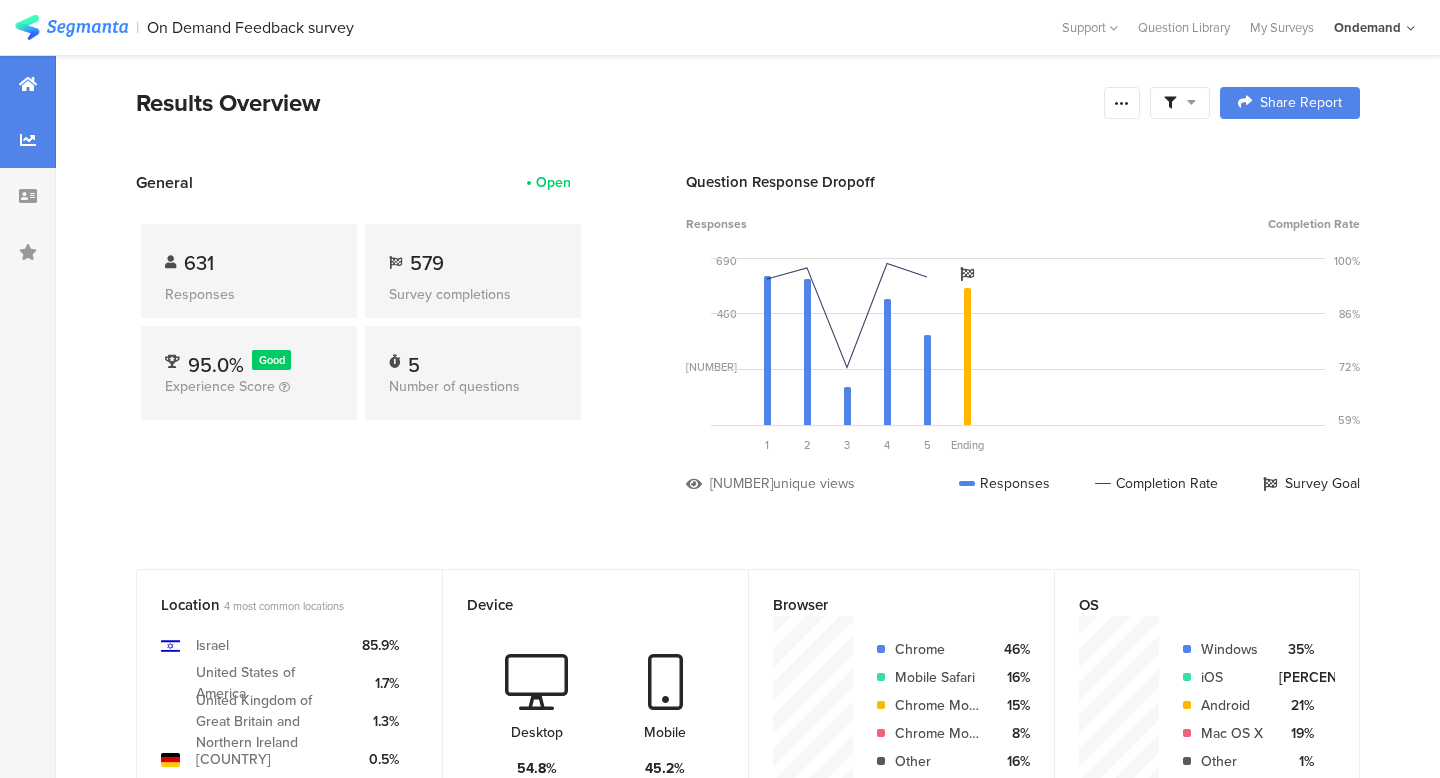 click at bounding box center (28, 140) 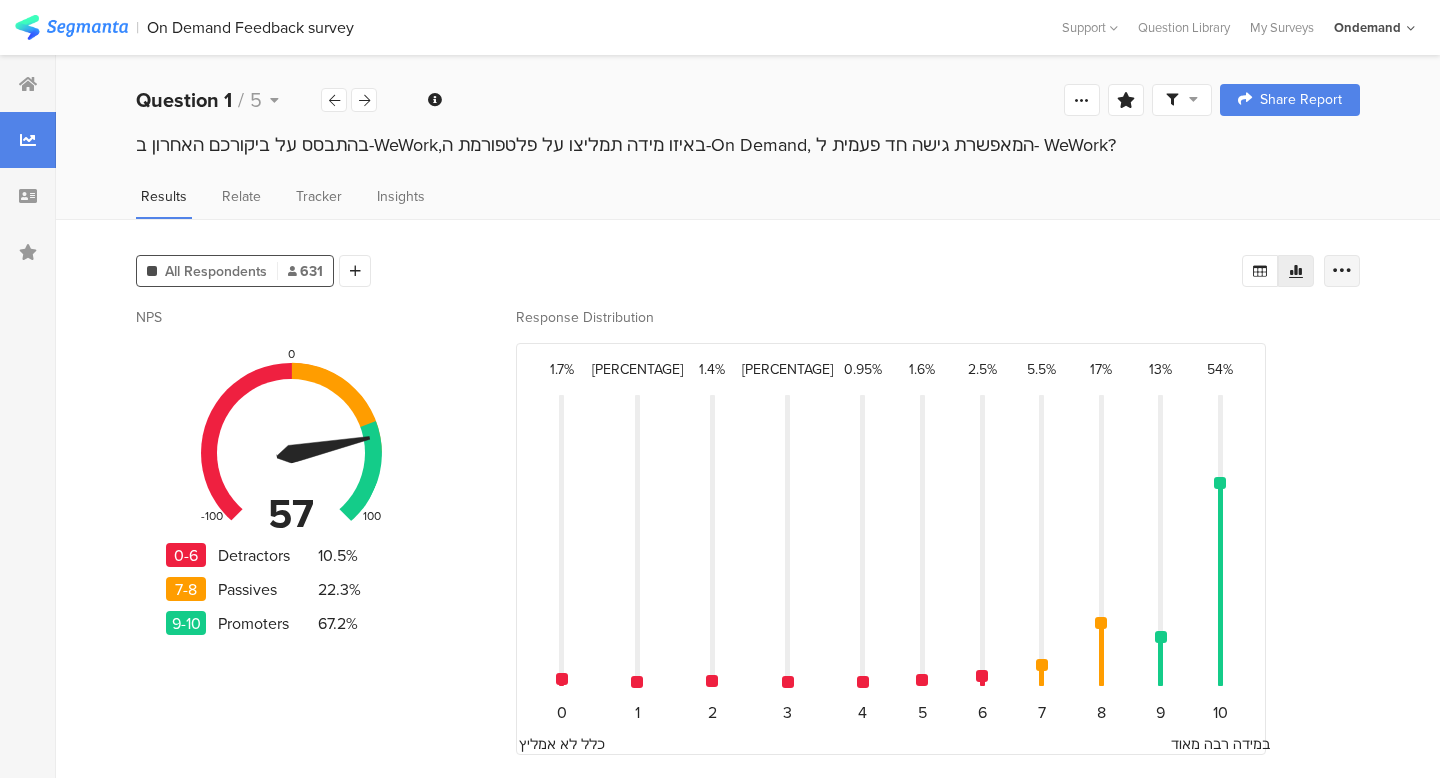 click at bounding box center [1342, 271] 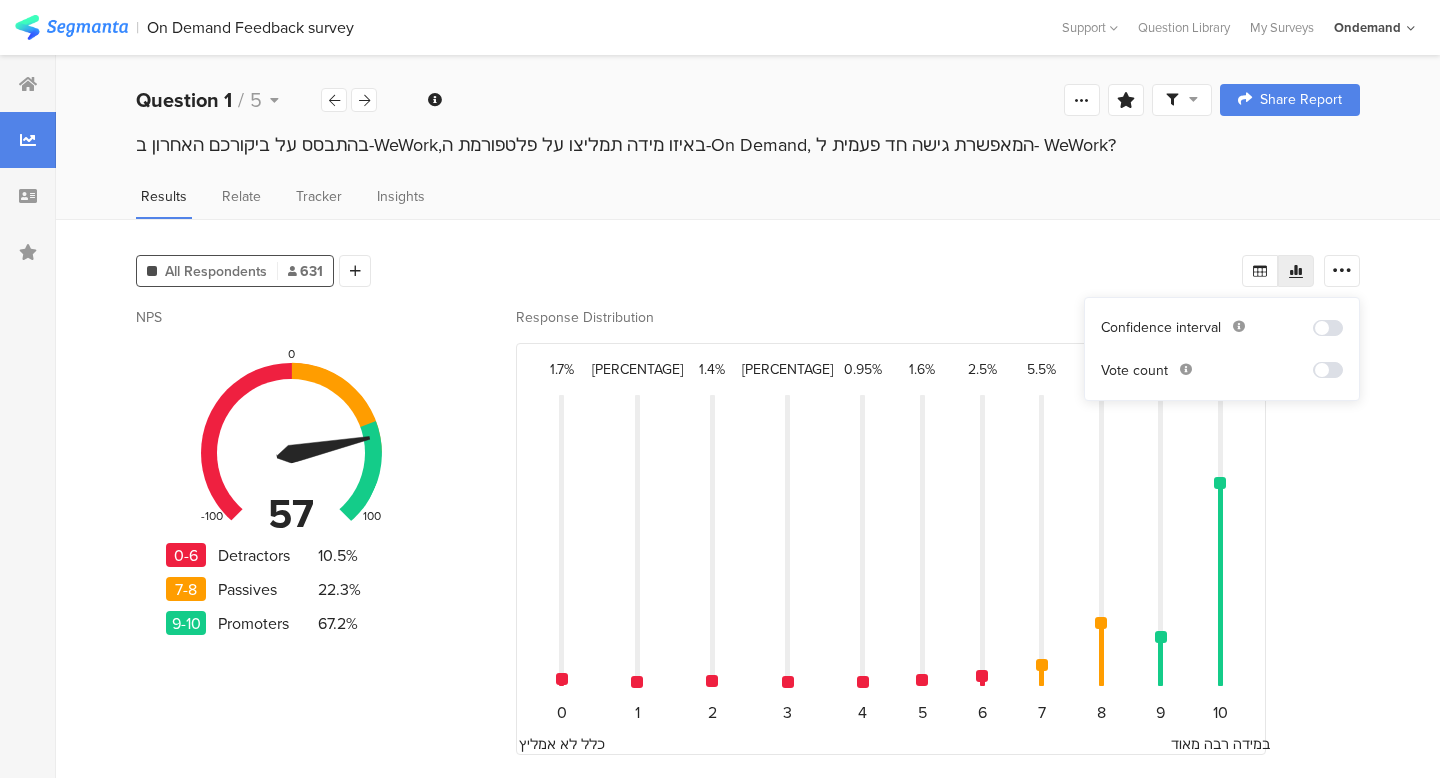 click at bounding box center [1296, 271] 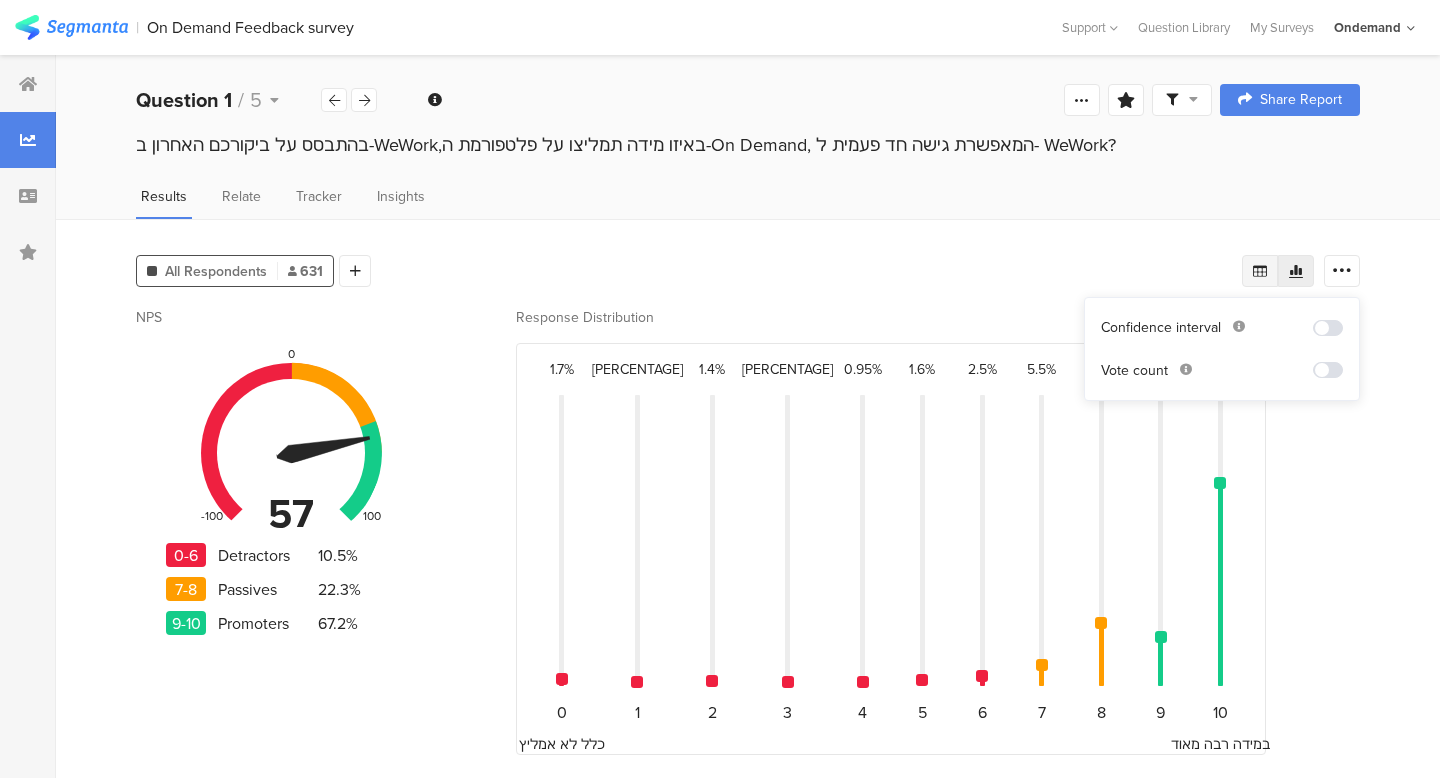 click 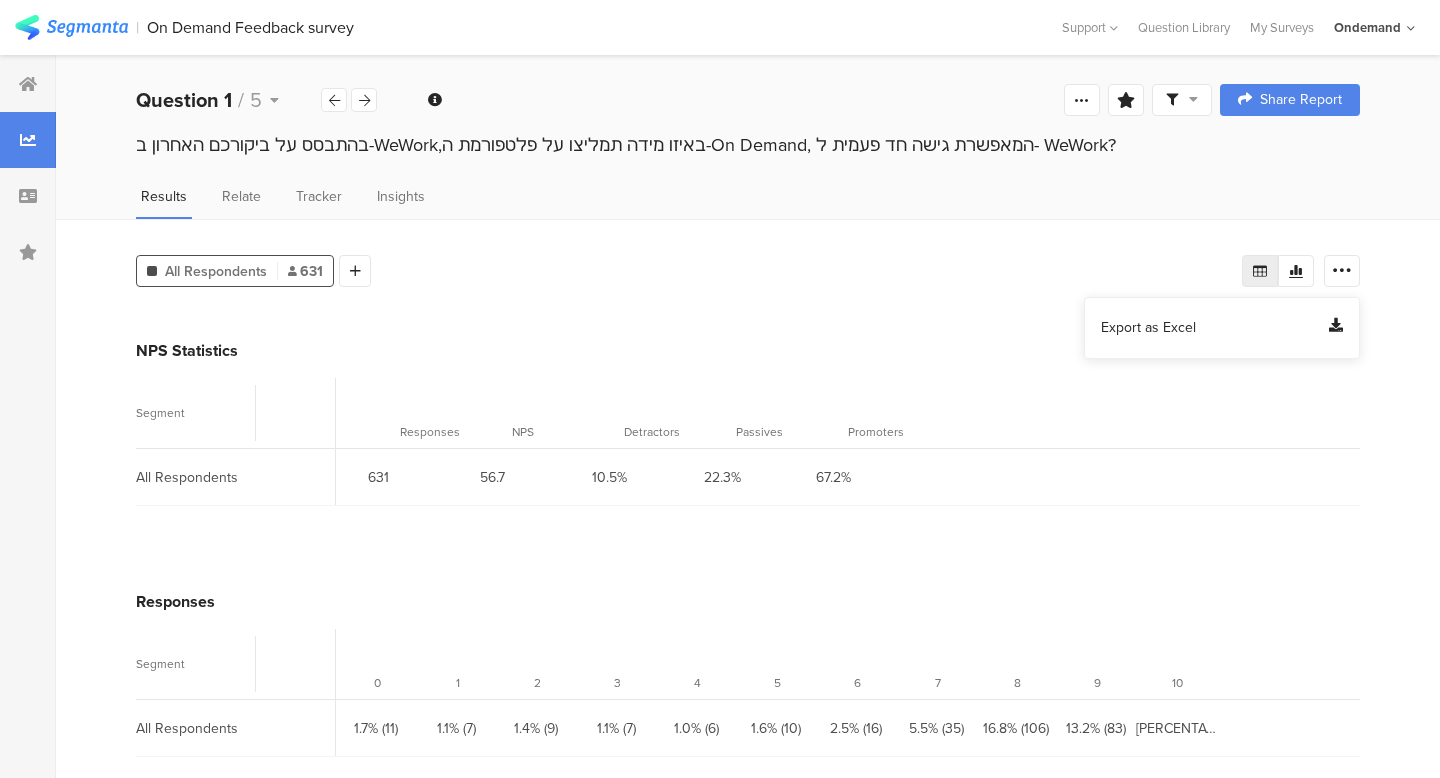 scroll, scrollTop: 45, scrollLeft: 0, axis: vertical 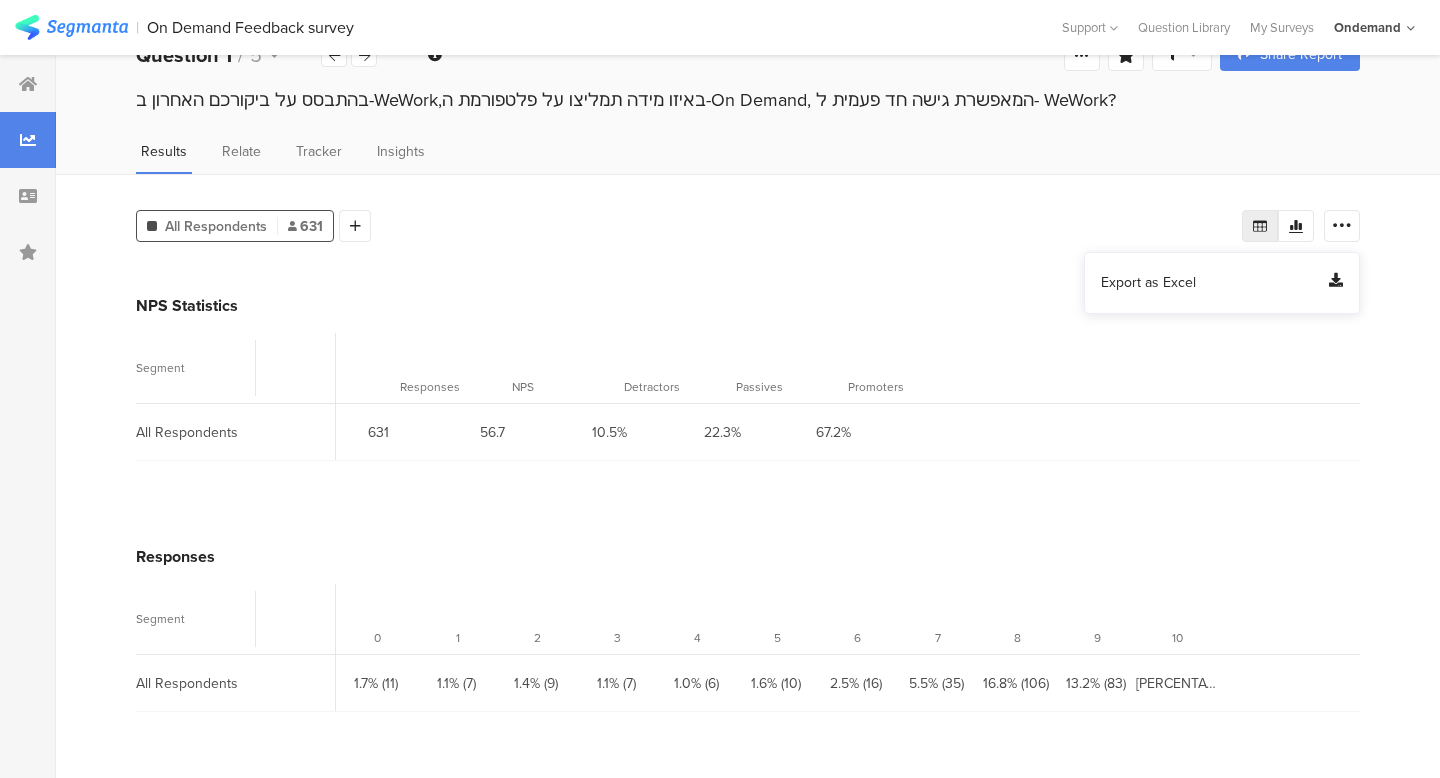 click on "NPS Statistics" at bounding box center (748, 305) 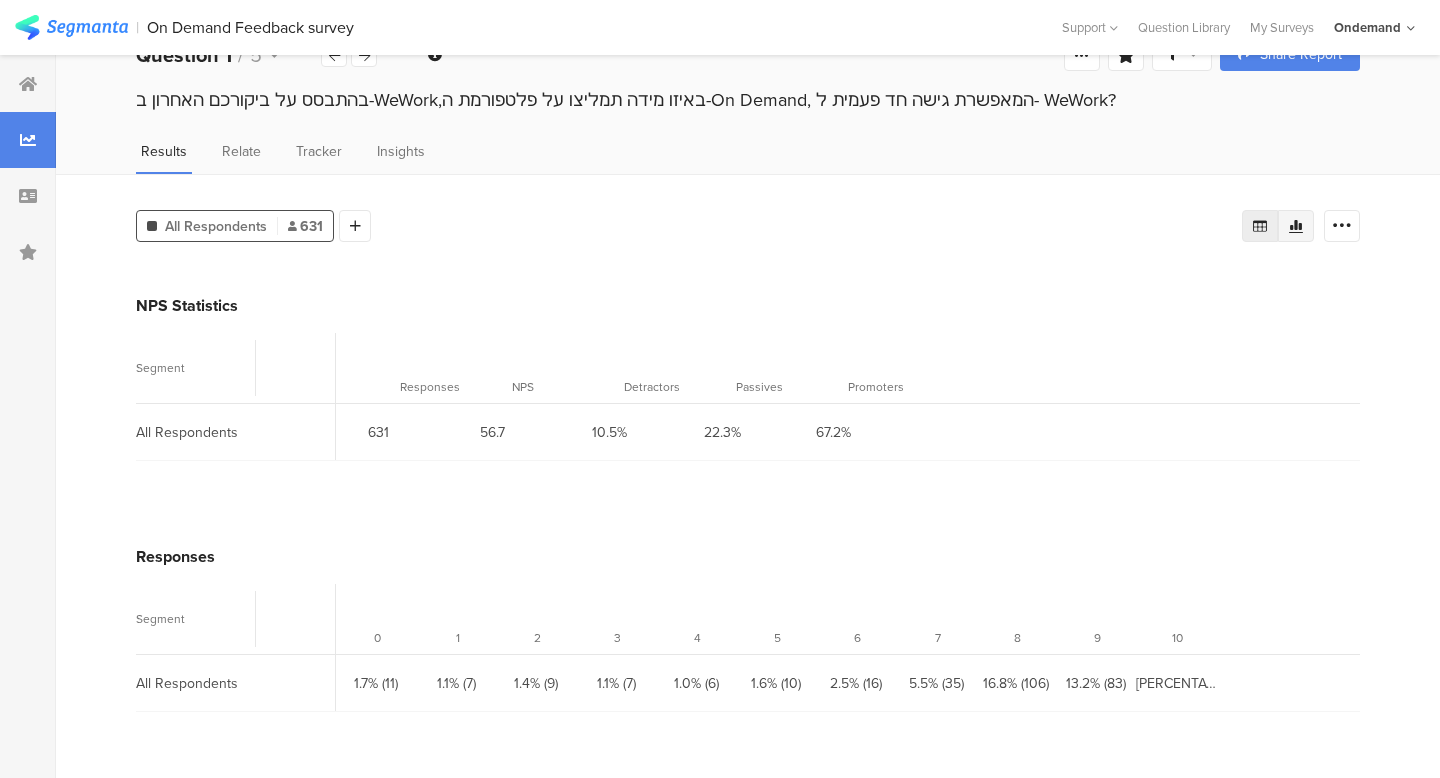click at bounding box center [1296, 226] 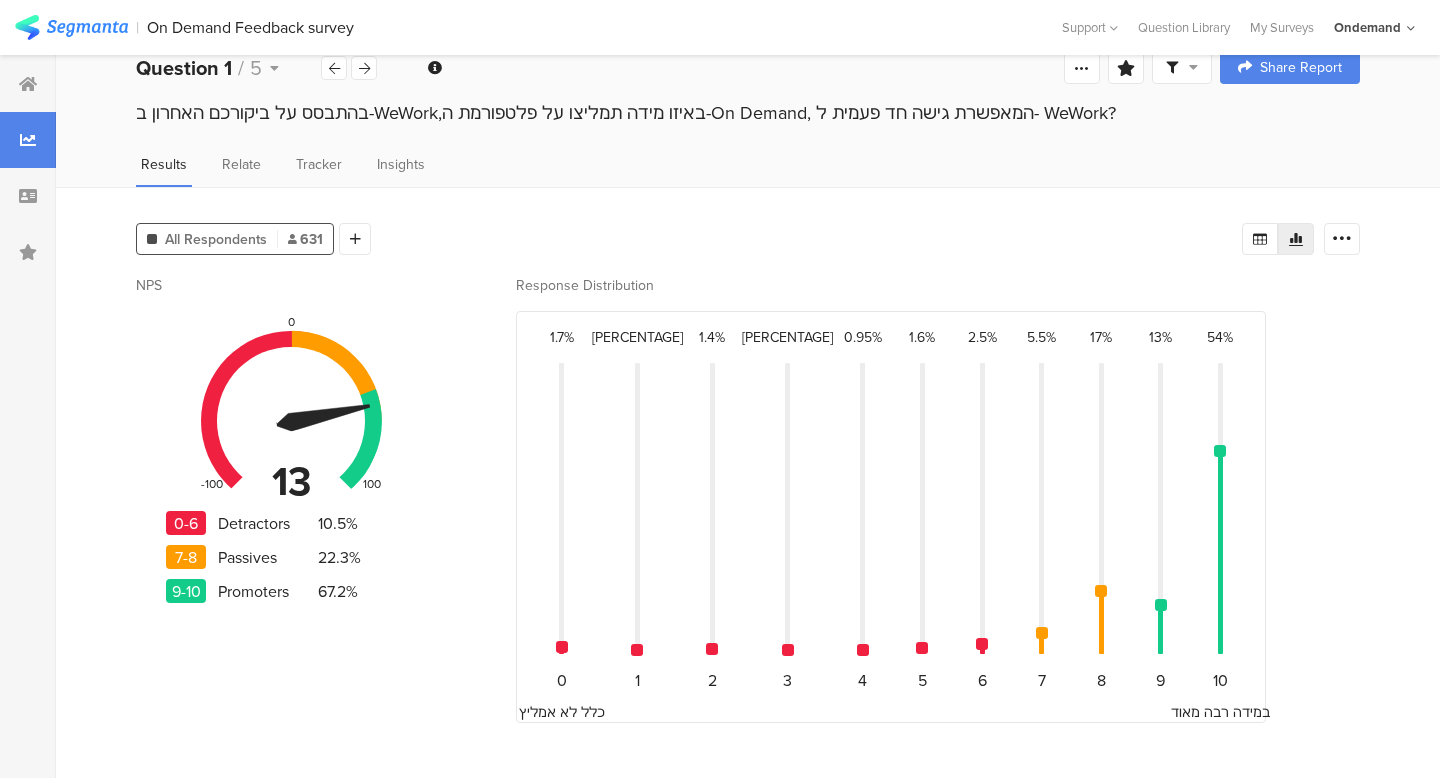 scroll, scrollTop: 28, scrollLeft: 0, axis: vertical 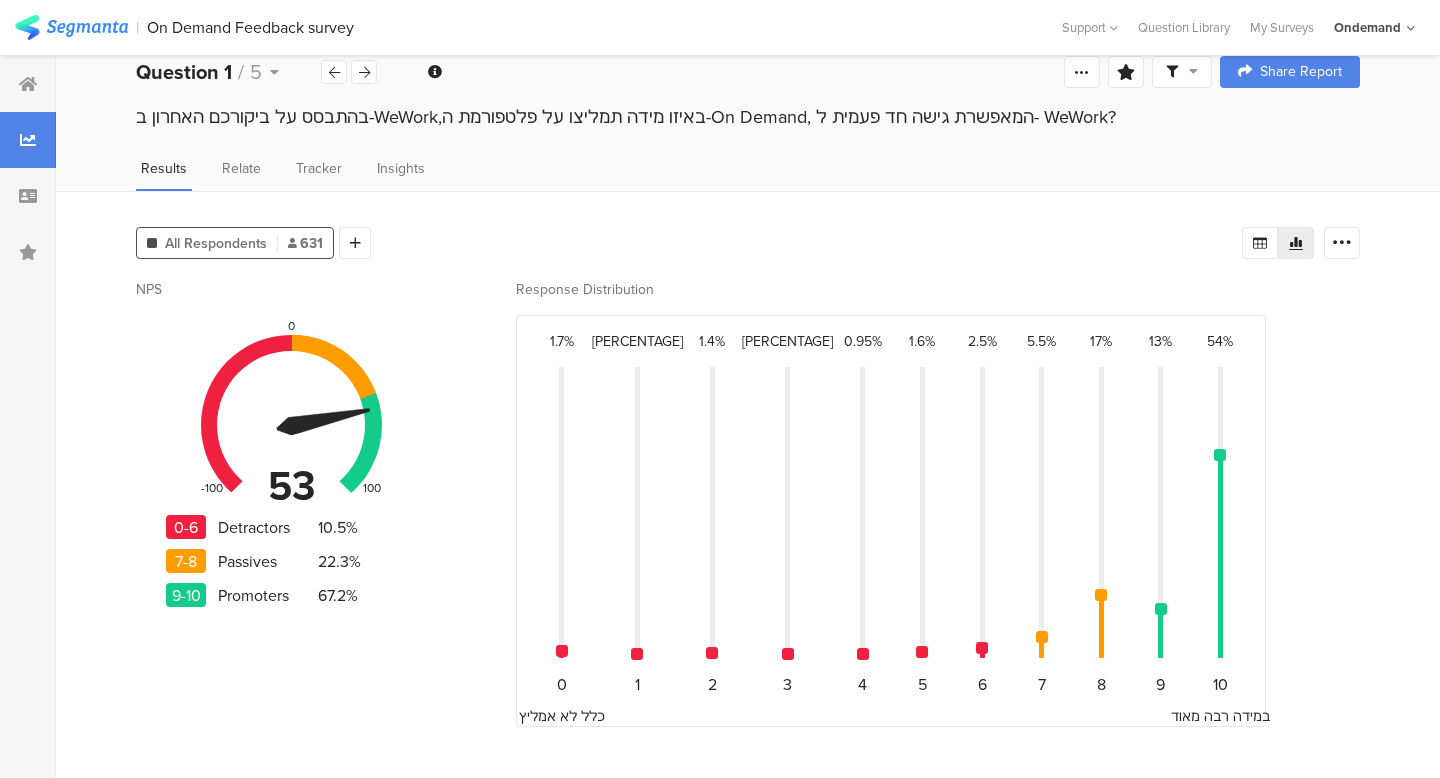 click on "AllRespondents       [NUMBER]
Add Segment                 NPS
[NUMBER]
-100   0   100   0-6   Detractors   [PERCENTAGE]     7-8   Passives   [PERCENTAGE]     9-10   Promoters   [PERCENTAGE]
Response Distribution
[PERCENTAGE]
CONFIDENCE INTERVAL: {
"height": "[PERCENTAGE]",
"top": "[PERCENTAGE]%"
}
POINT: {
"id": 0,
"text": 0,
"votes": [NUMBER],
"total": [NUMBER],
"percentage": [PERCENTAGE],
"error": [PERCENTAGE],
"color": "#EF2040",
"others": []
}
DIST STYLE: {
"top": "[PERCENTAGE]%",
"background": "#EF2040"
}
MINPERCENTAGE: [PERCENTAGE]
MAXPERCENTAGE: [PERCENTAGE]
0   כלל לא אמליץ [PERCENTAGE]
1   [PERCENTAGE]
2   [PERCENTAGE]
3   [PERCENTAGE]
4   [PERCENTAGE]
5   [PERCENTAGE]
6   [PERCENTAGE]
7   [PERCENTAGE]
8" at bounding box center [748, 486] 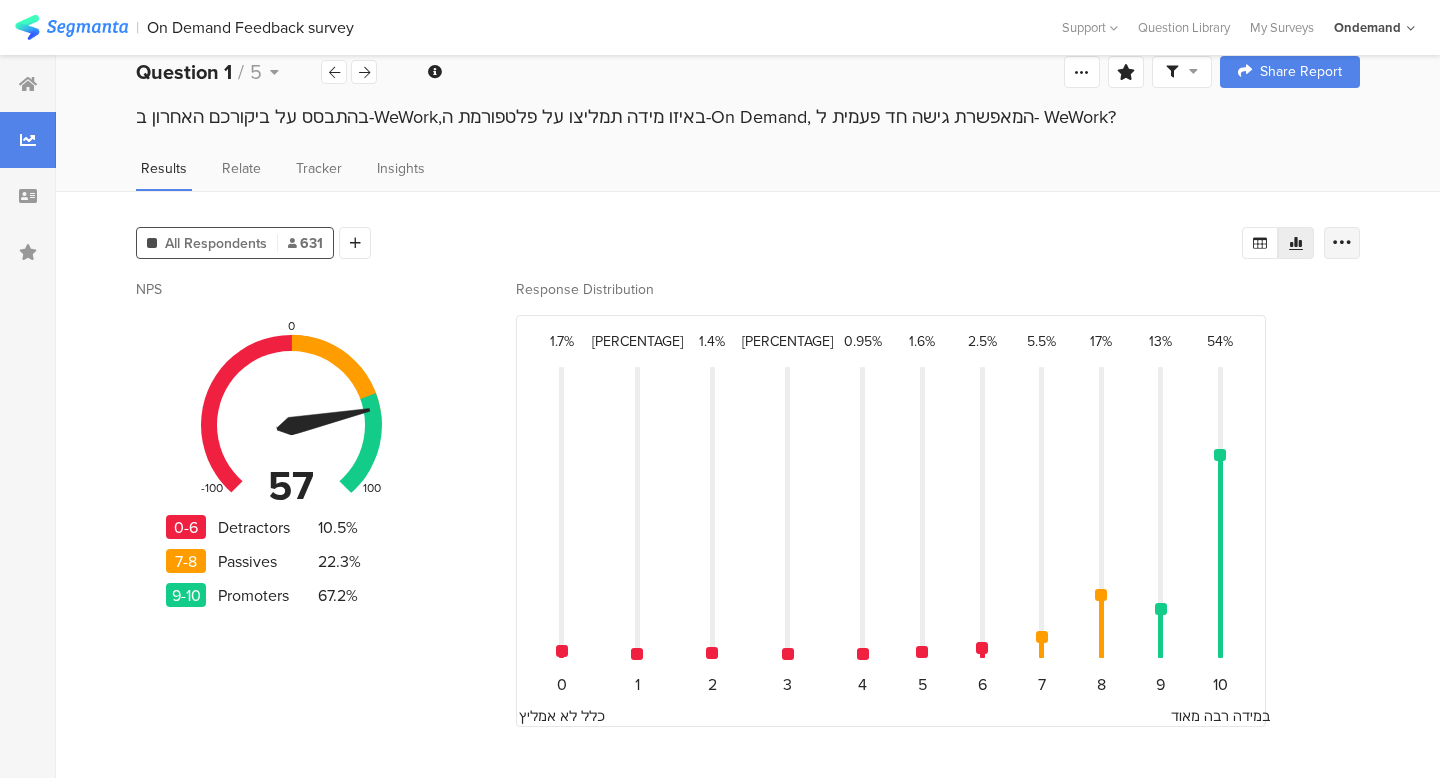 click at bounding box center [1342, 243] 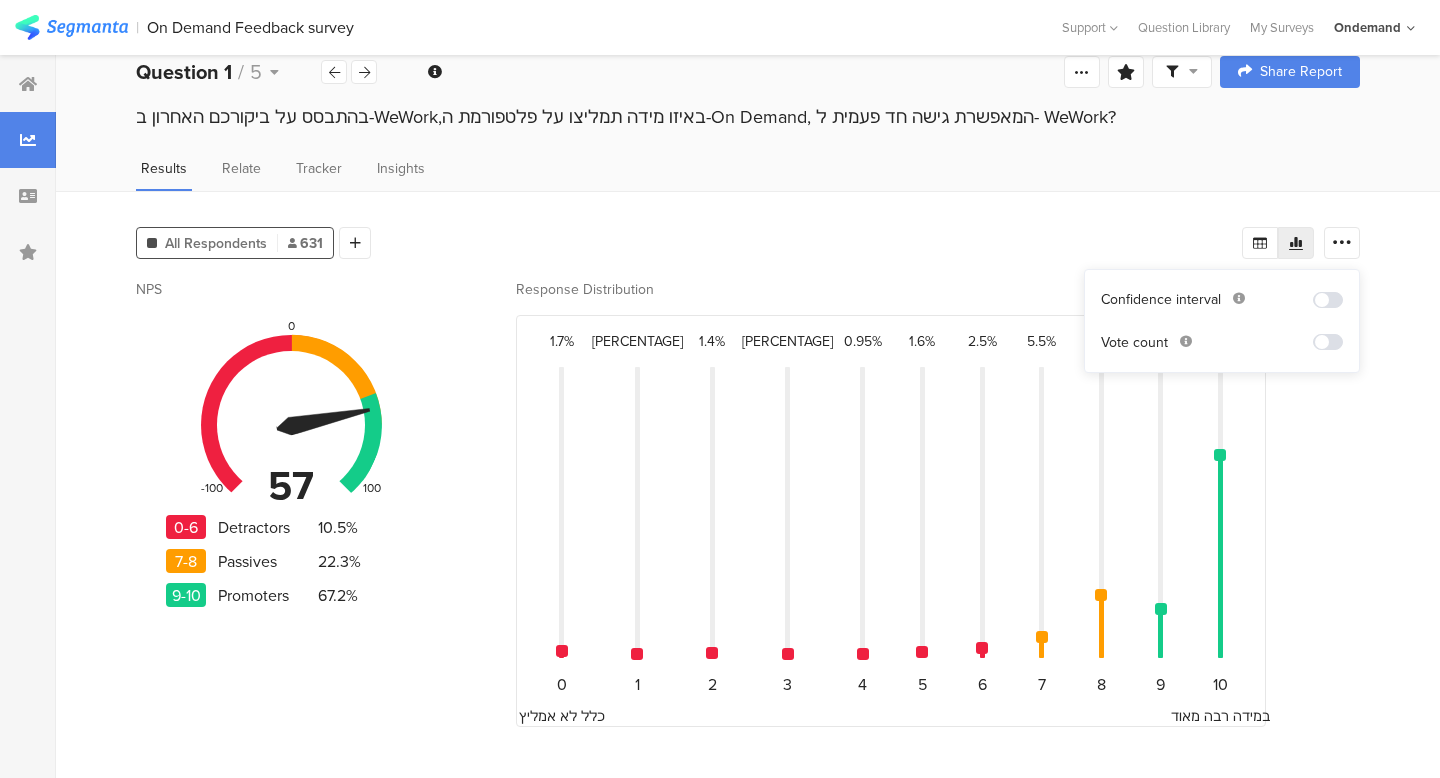 click on "AllRespondents       [NUMBER]
Add Segment                 NPS
[NUMBER]
-100   0   100   0-6   Detractors   [PERCENTAGE]%     7-8   Passives   [PERCENTAGE]%     9-10   Promoters   [PERCENTAGE]%
Response Distribution
[PERCENTAGE]%
CONFIDENCE INTERVAL: {
"height": "[PERCENTAGE]%",
"top": "[PERCENTAGE]%"
}
POINT: {
"id": 0,
"text": 0,
"votes": [NUMBER],
"total": [NUMBER],
"percentage": [PERCENTAGE],
"error": [PERCENTAGE],
"color": "#EF2040",
"others": []
}
DIST STYLE: {
"top": "[PERCENTAGE]%",
"background": "#EF2040"
}
MIN PERCENTAGE: [PERCENTAGE]
MAX PERCENTAGE: [PERCENTAGE]
0   כלל לא אמליץ [PERCENTAGE]%
1   [PERCENTAGE]%
2   [PERCENTAGE]%
3   [PERCENTAGE]%
4   [PERCENTAGE]%
5   [PERCENTAGE]%
6   [PERCENTAGE]%
7   [PERCENTAGE]%" at bounding box center (748, 486) 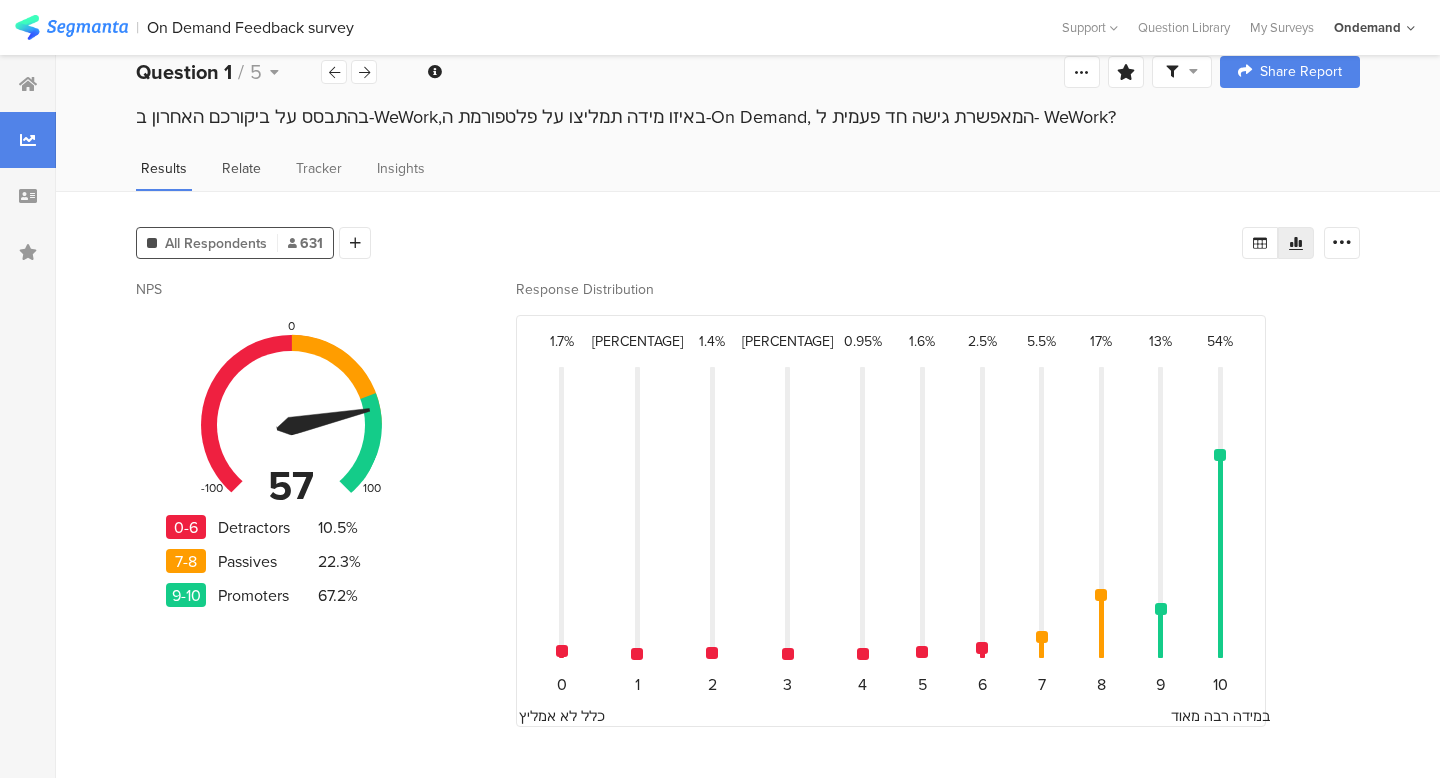 click on "Relate" at bounding box center (241, 168) 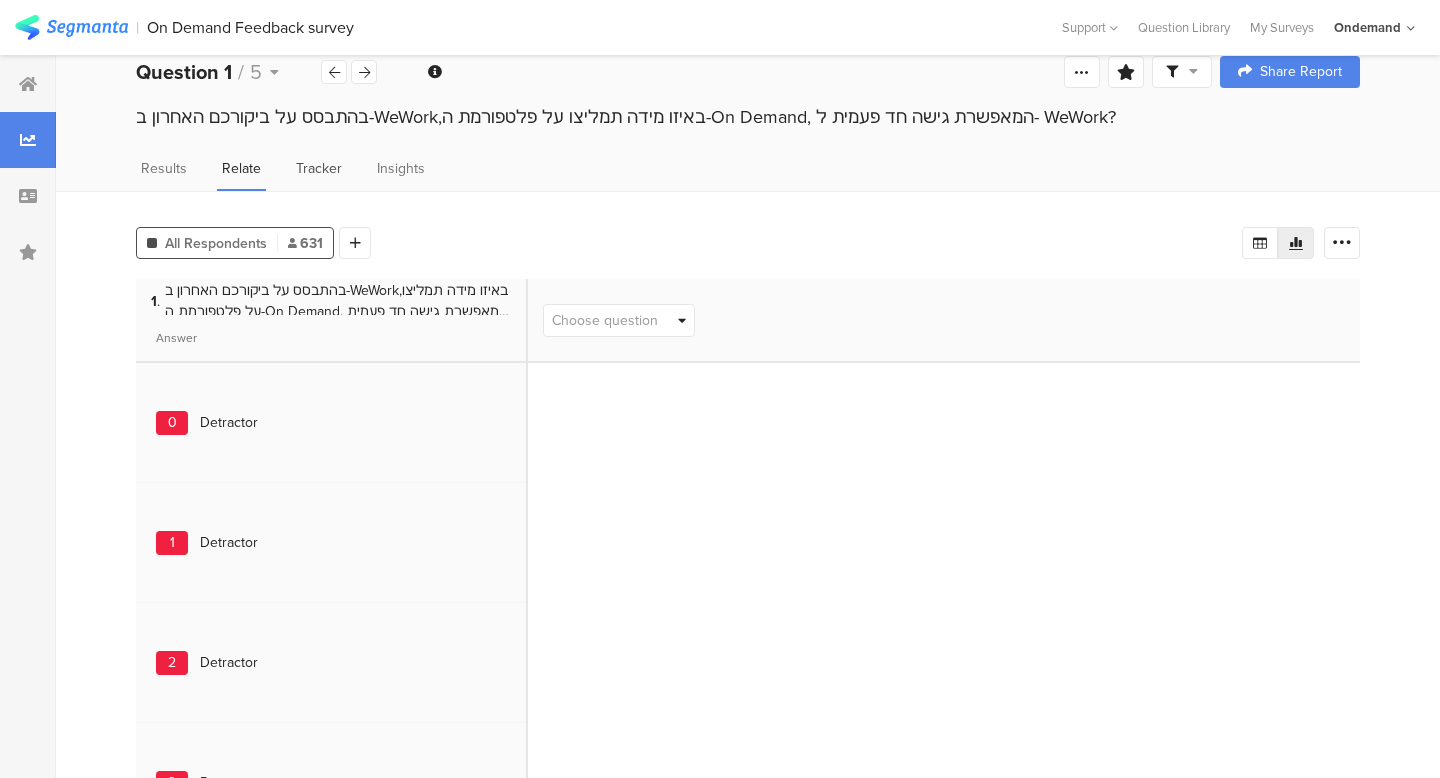 click on "Tracker" at bounding box center (319, 168) 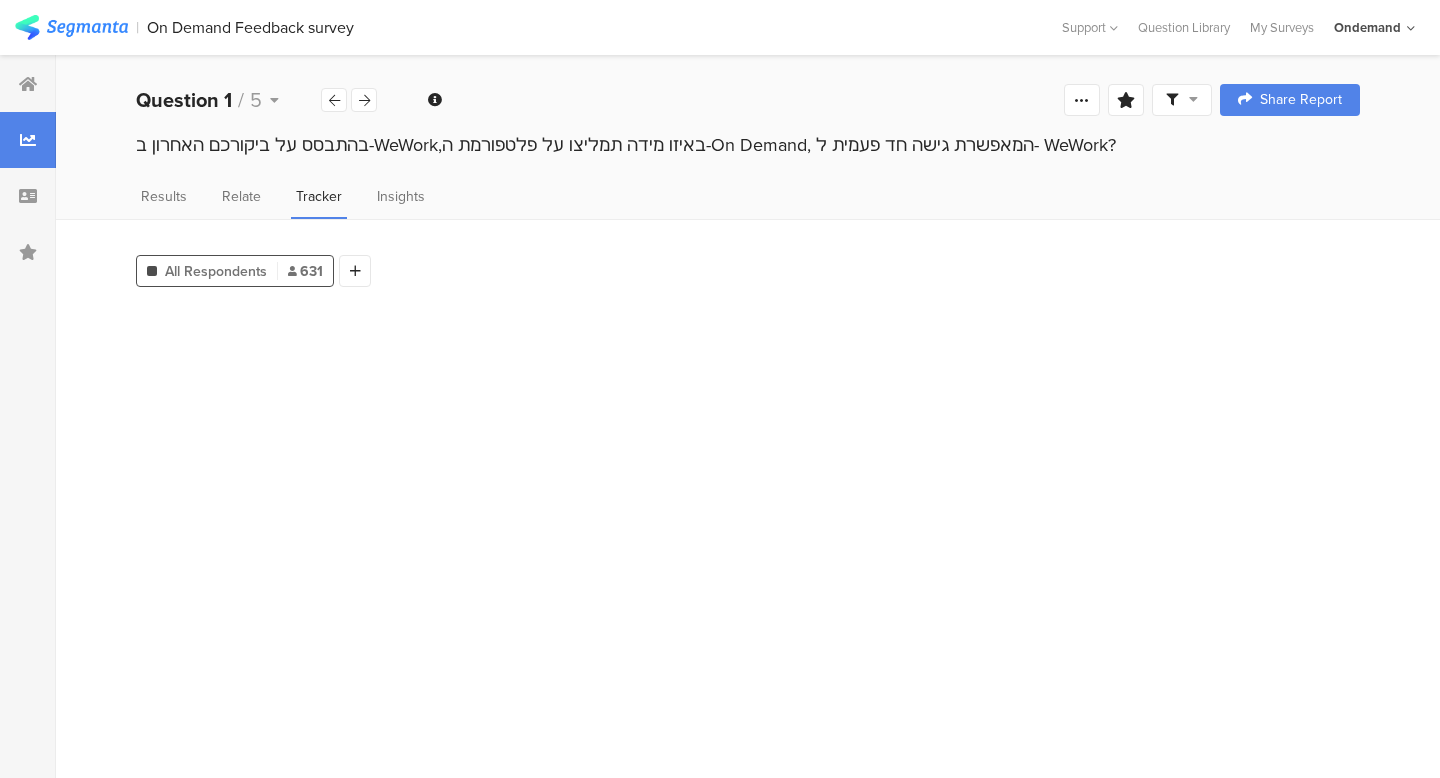 scroll, scrollTop: 0, scrollLeft: 0, axis: both 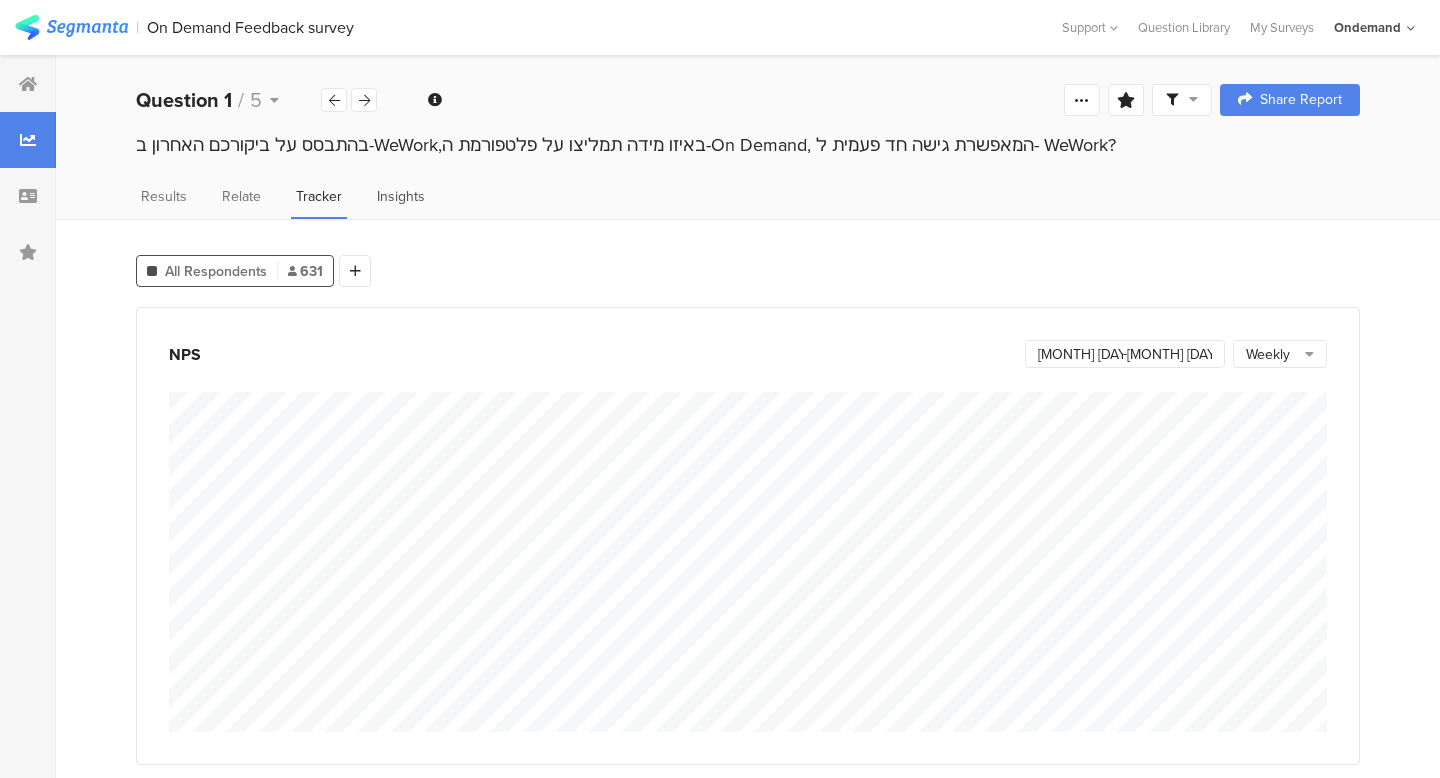 click on "Insights" at bounding box center [401, 202] 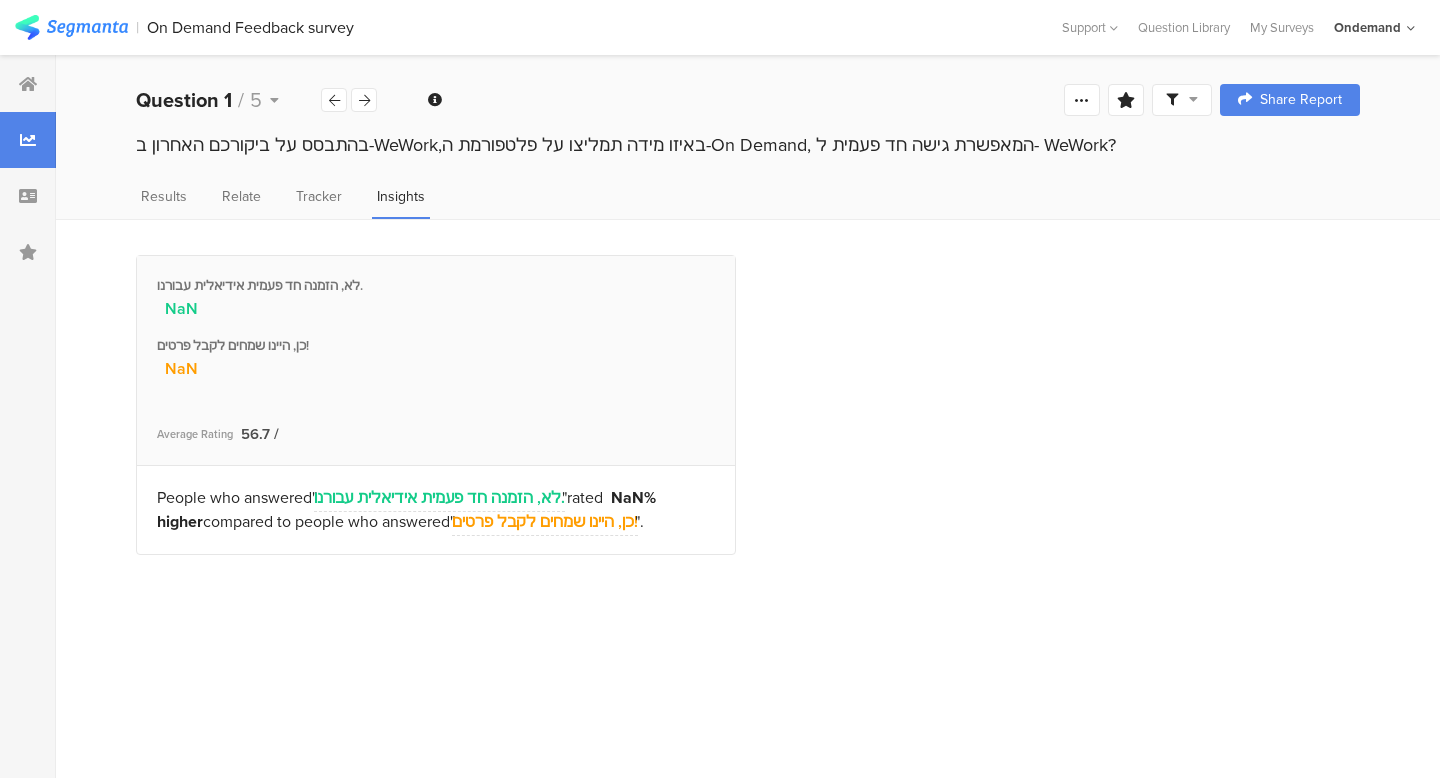 click on "בהתבסס על ביקורכם האחרון ב-WeWork,באיזו מידה תמליצו על פלטפורמת ה-On Demand, המאפשרת גישה חד פעמית ל- WeWork?" at bounding box center [748, 164] 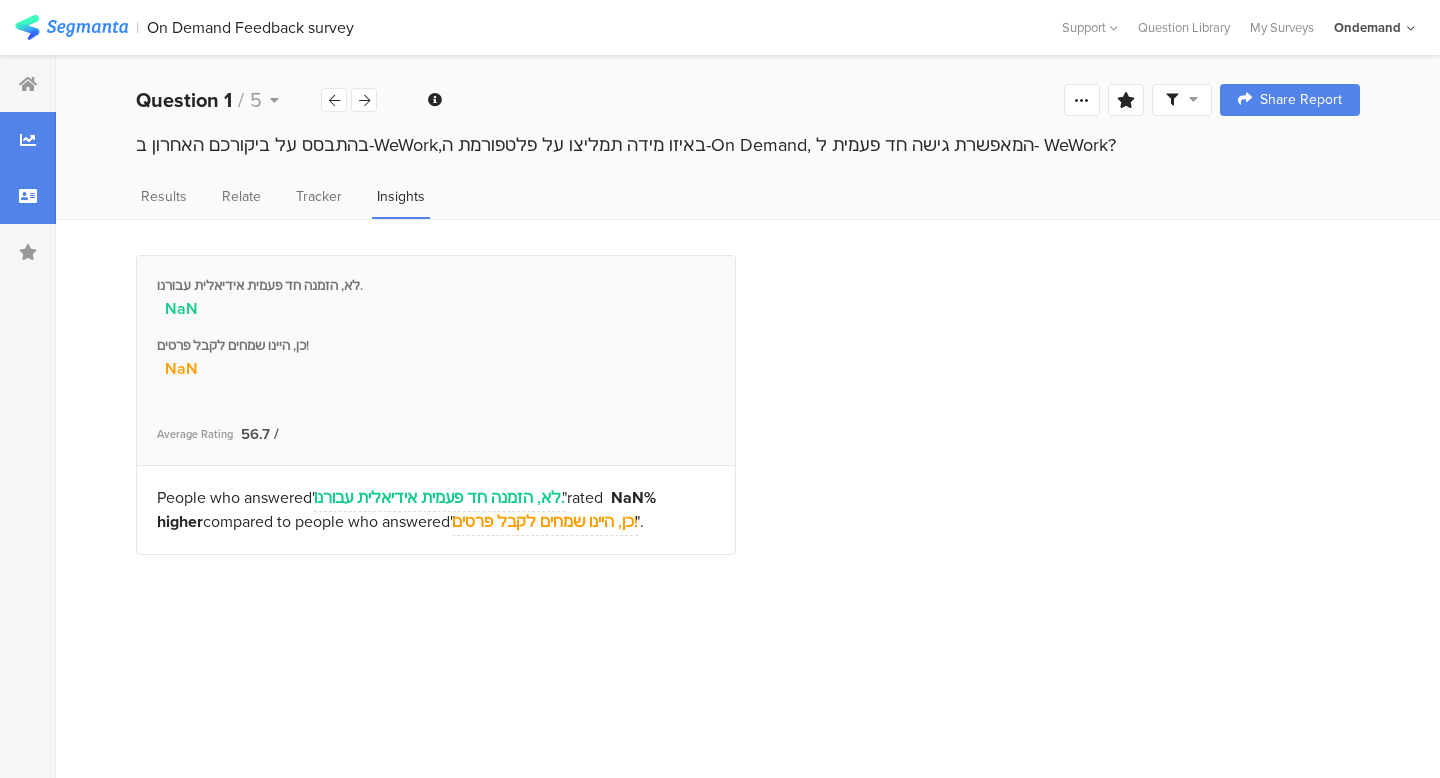 click at bounding box center [28, 196] 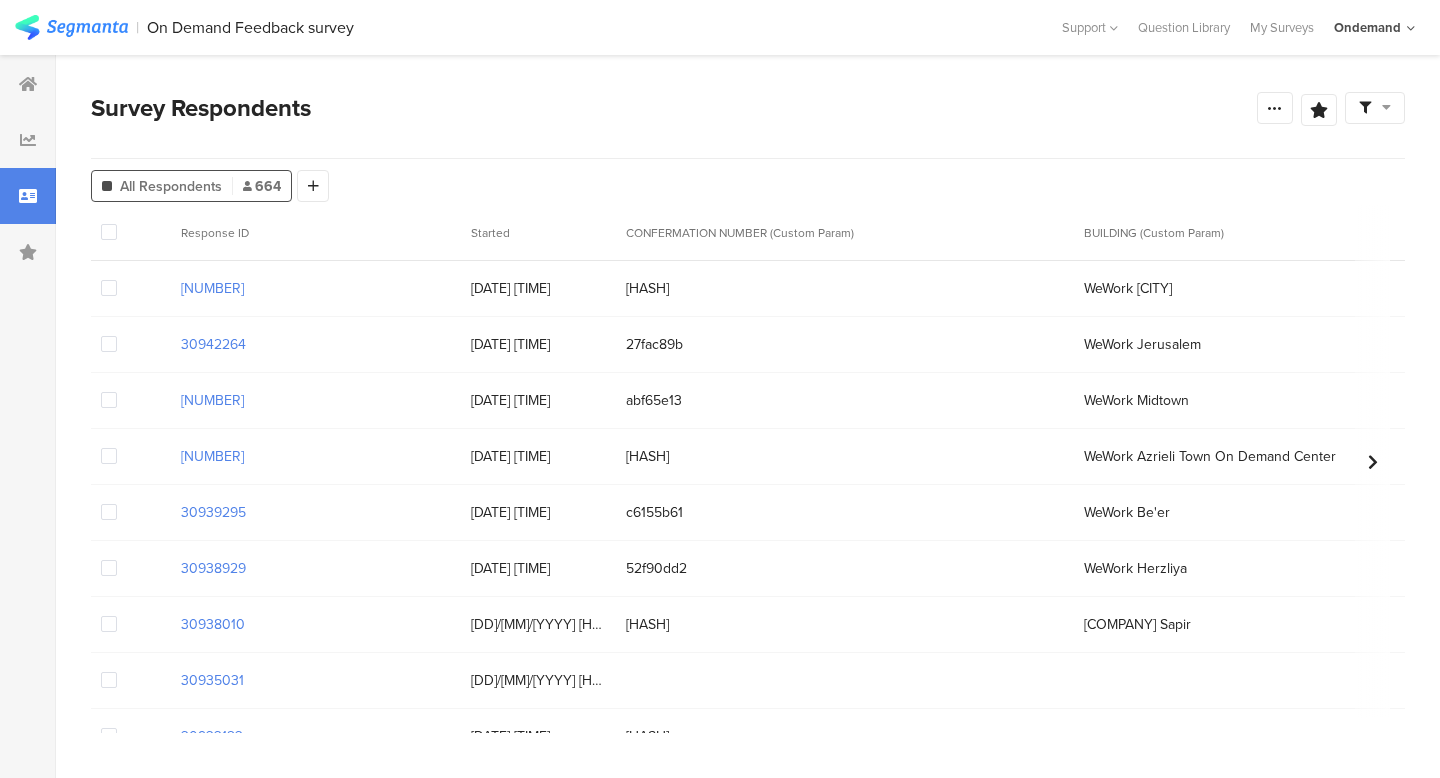 click at bounding box center [1375, 108] 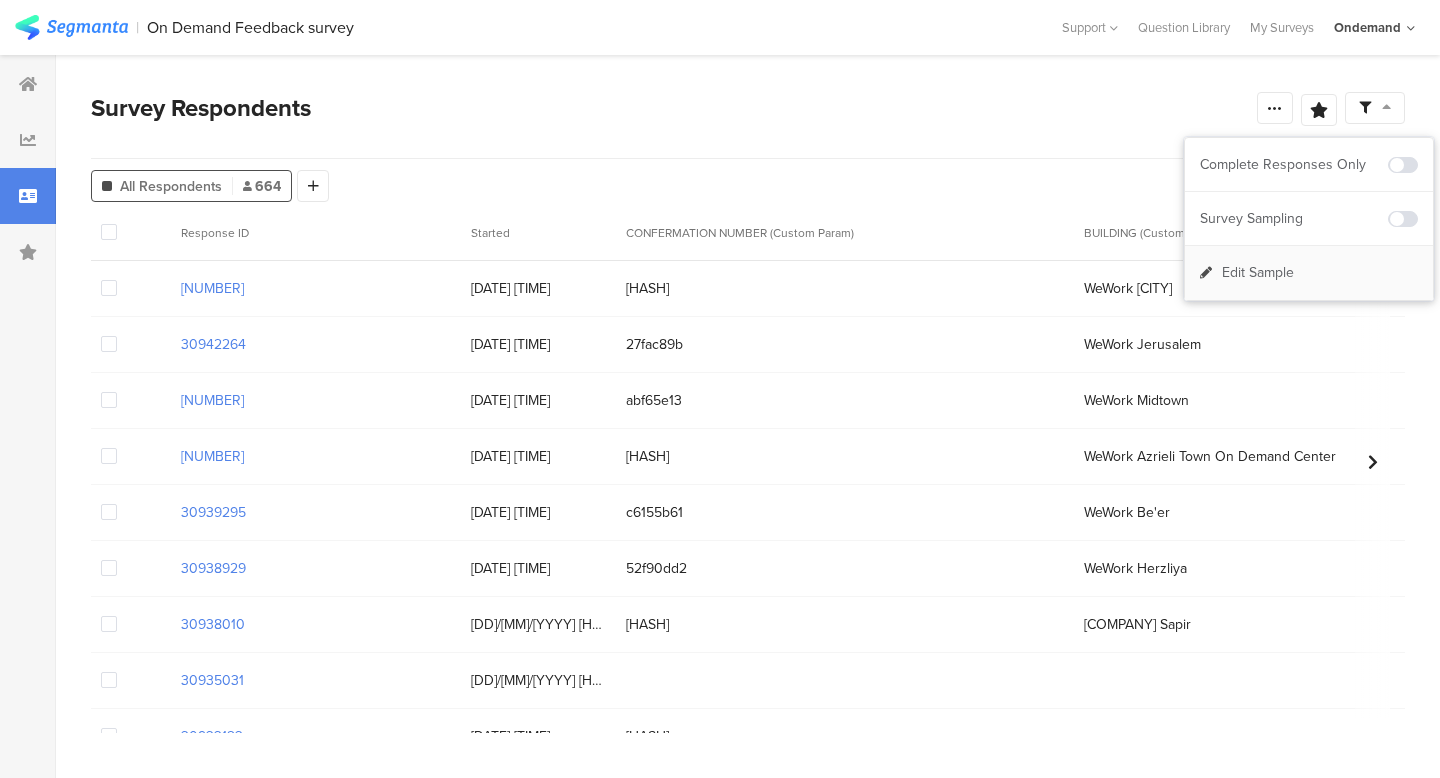 click on "Edit Sample" at bounding box center (1258, 273) 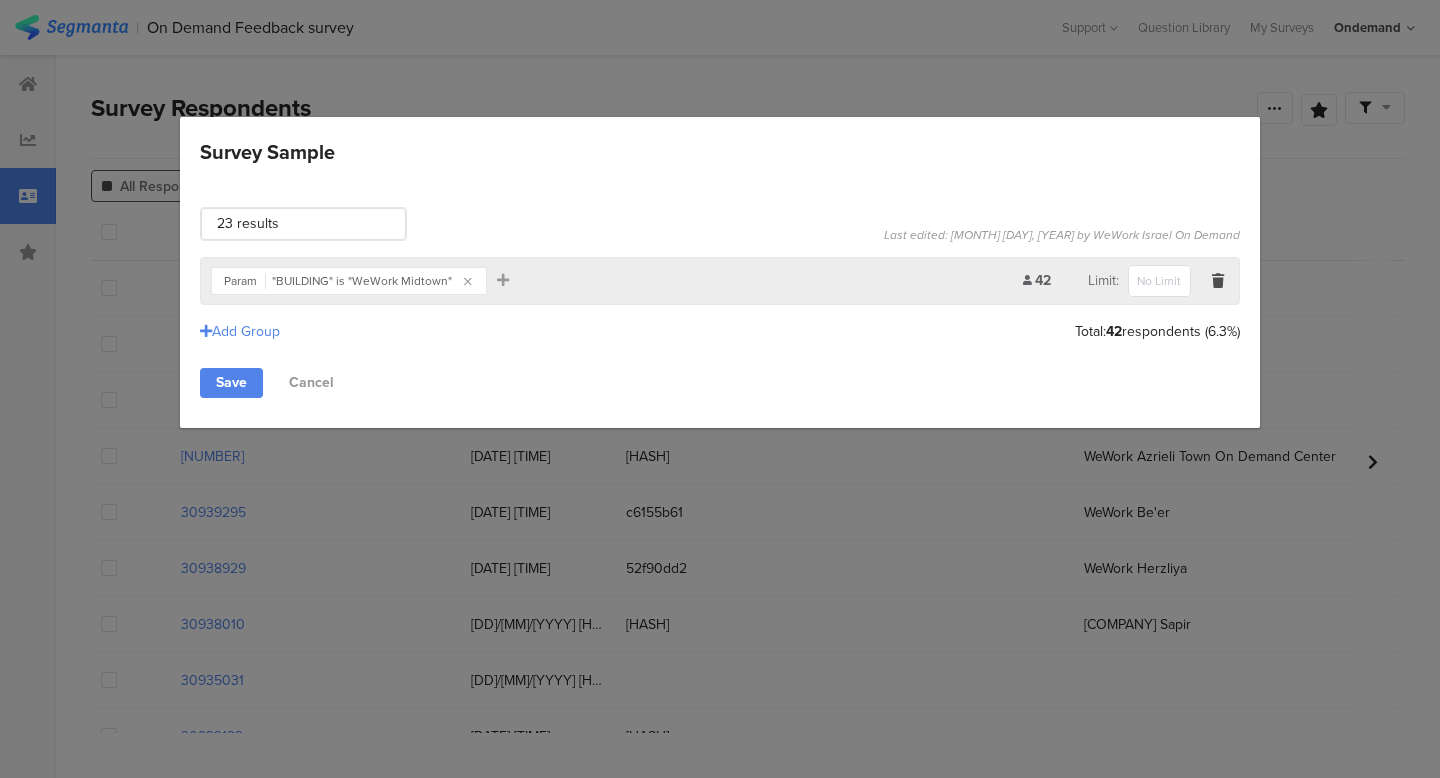 click on "Param "BUILDING" is "[COMPANY]"" at bounding box center (349, 281) 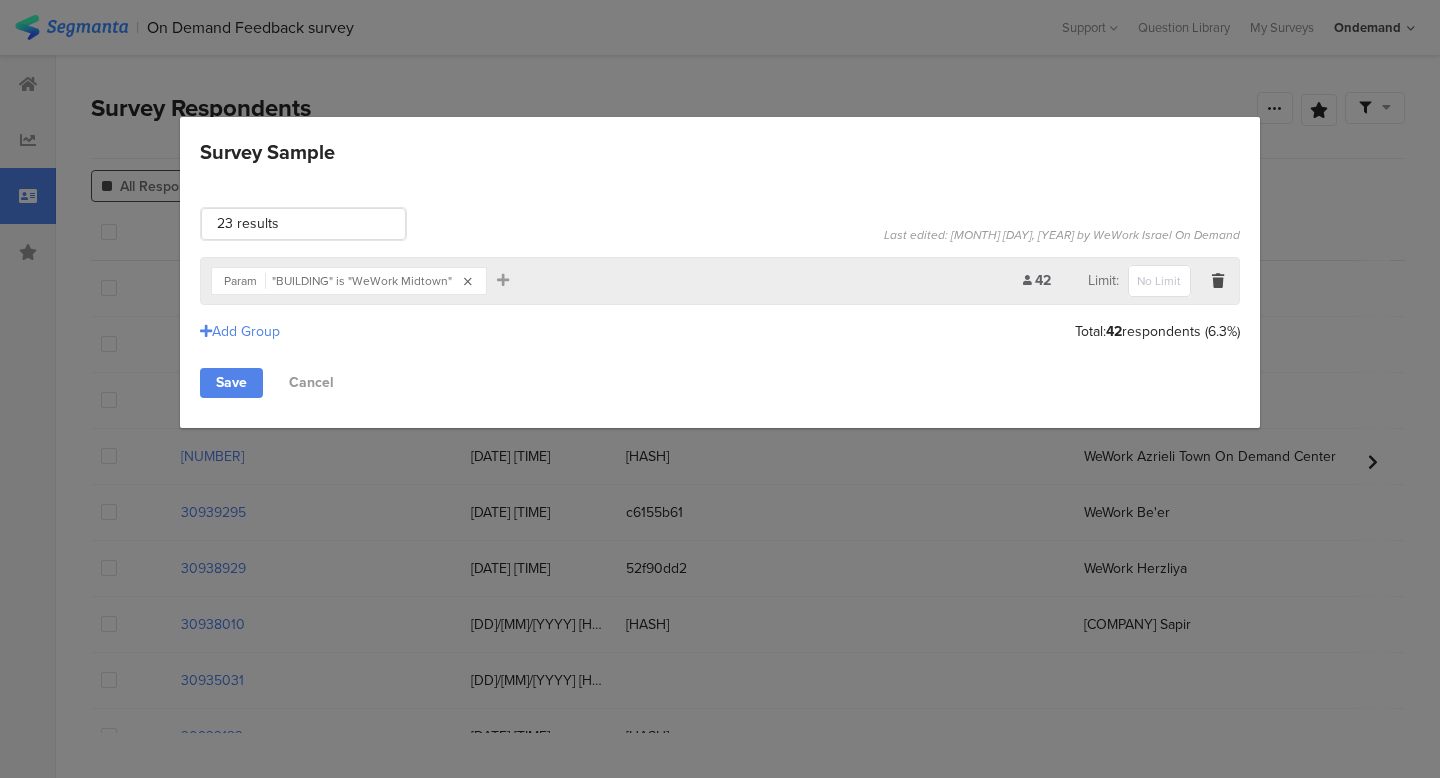 click at bounding box center (468, 281) 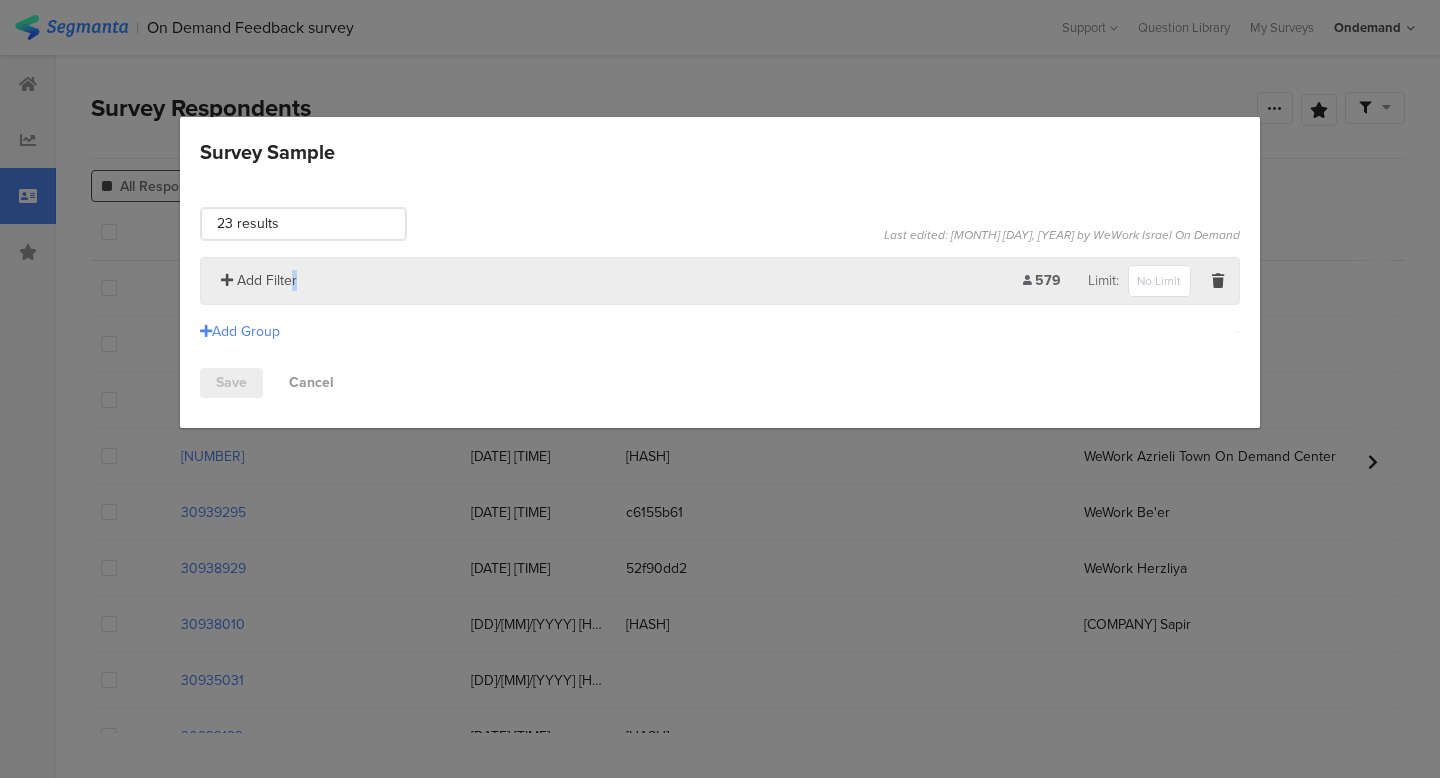 click on "Add Filter" at bounding box center (267, 280) 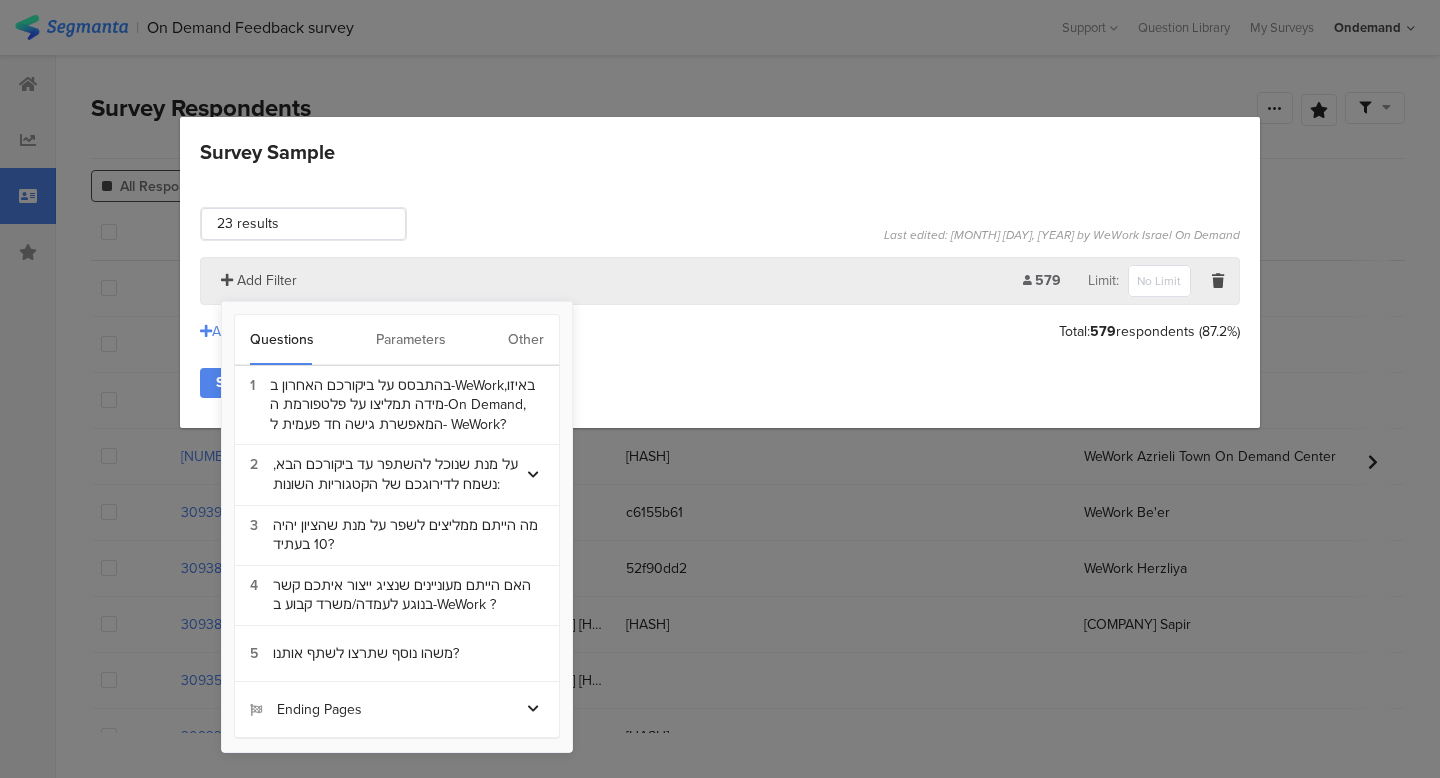 click at bounding box center [227, 280] 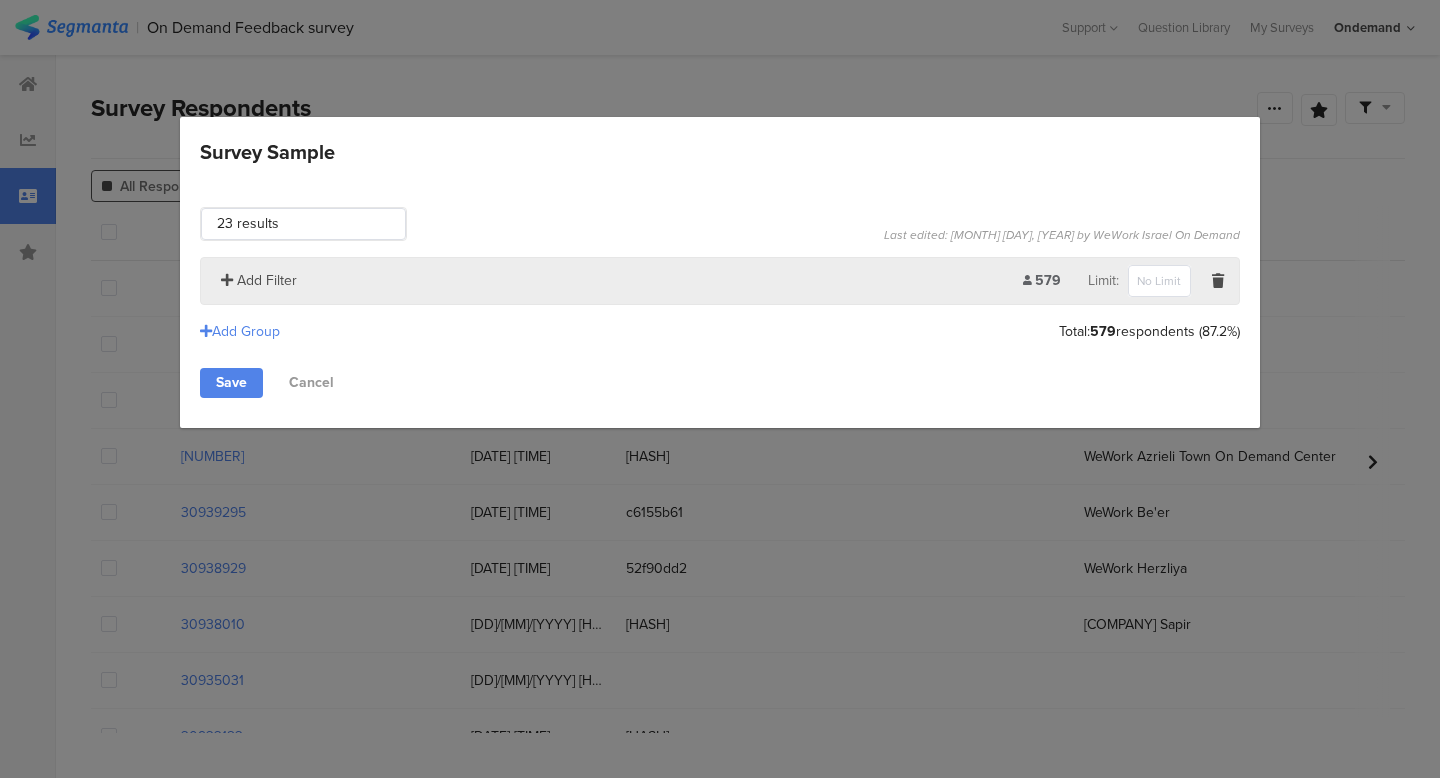 click at bounding box center (227, 280) 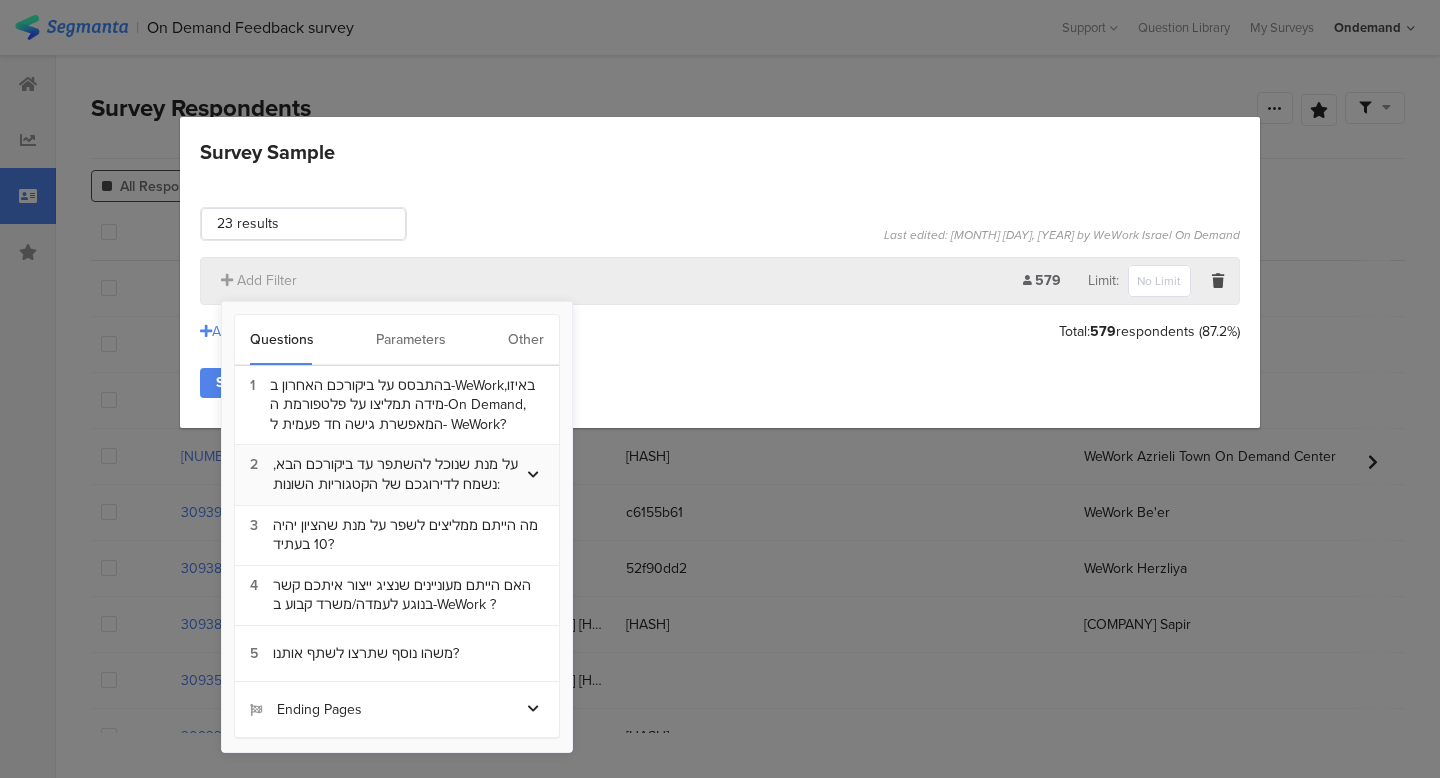 scroll, scrollTop: 0, scrollLeft: 0, axis: both 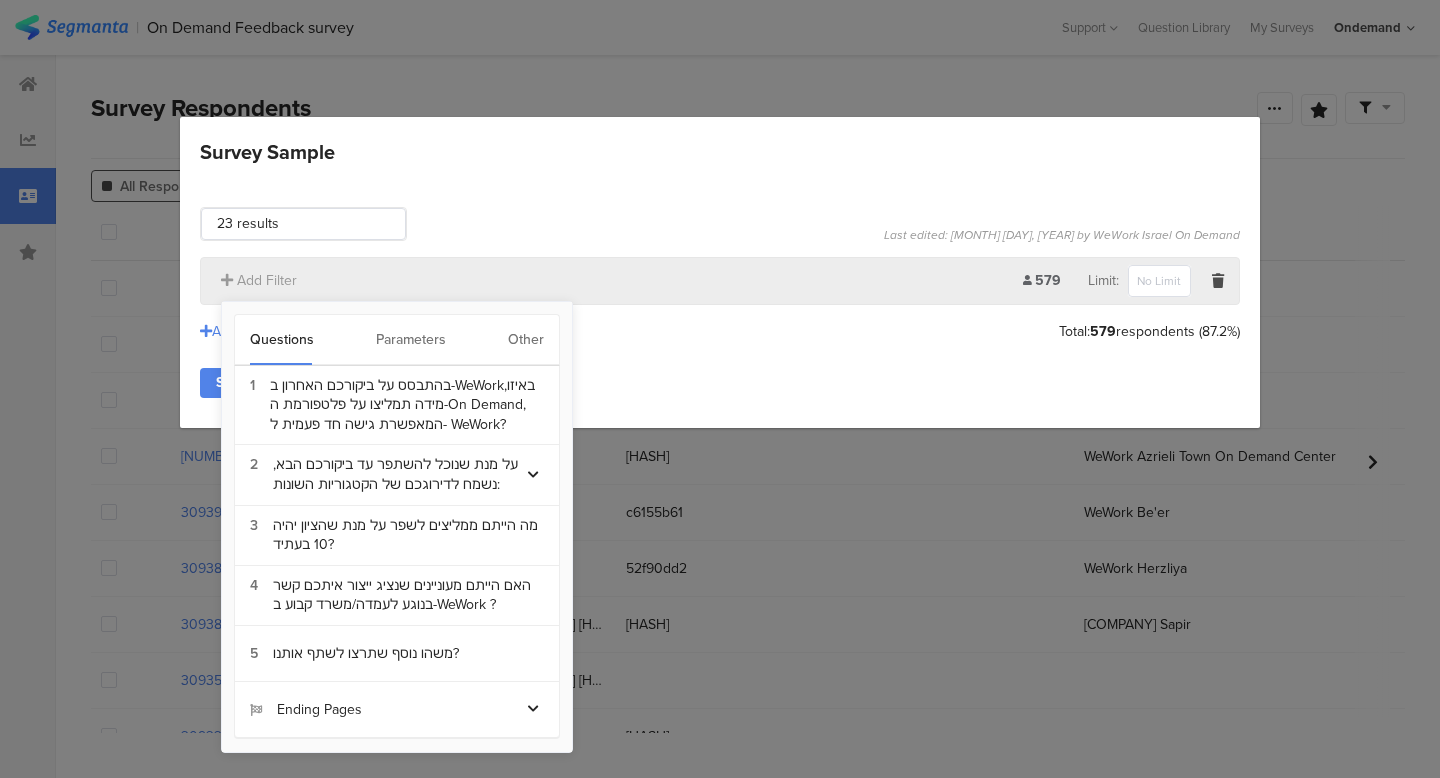 click on "Parameters" at bounding box center (411, 340) 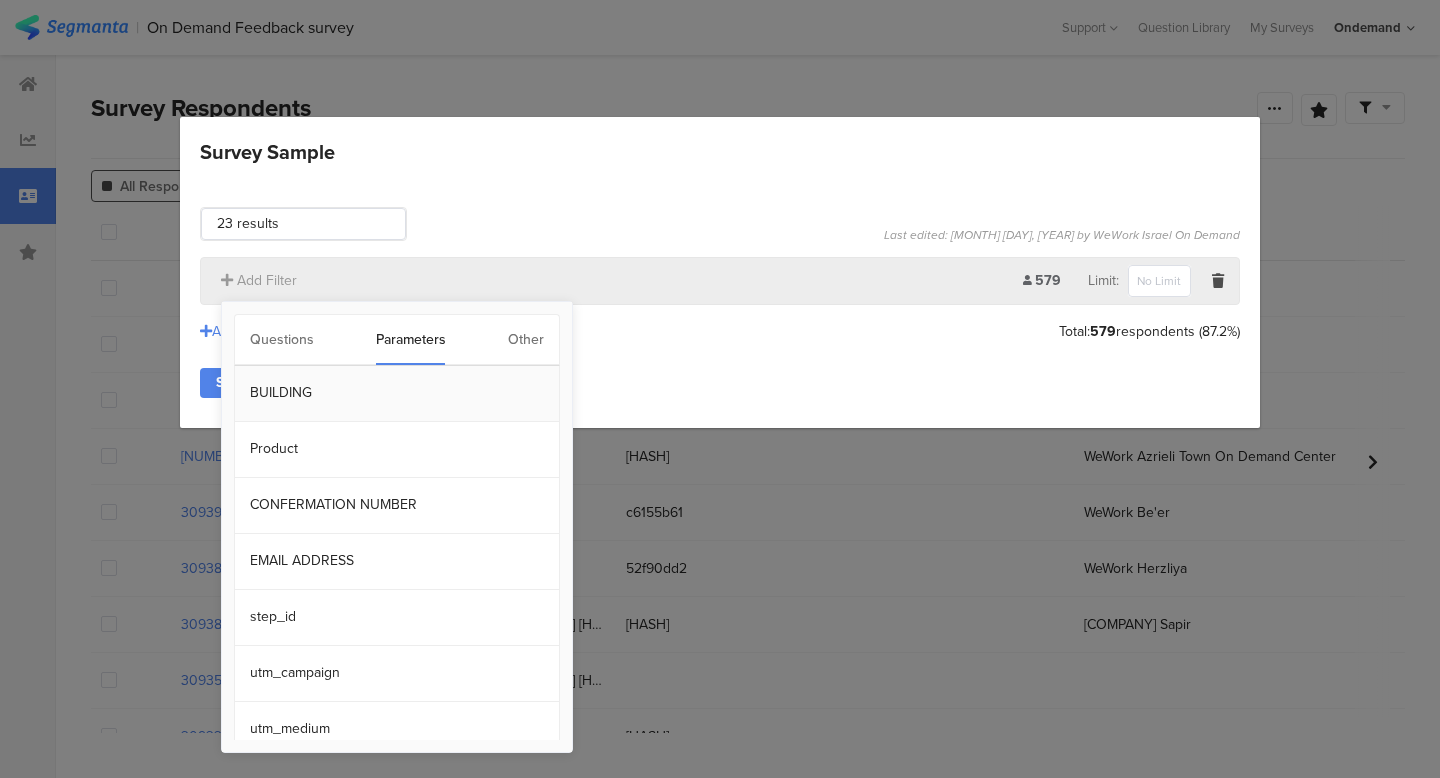 click on "BUILDING" at bounding box center (397, 394) 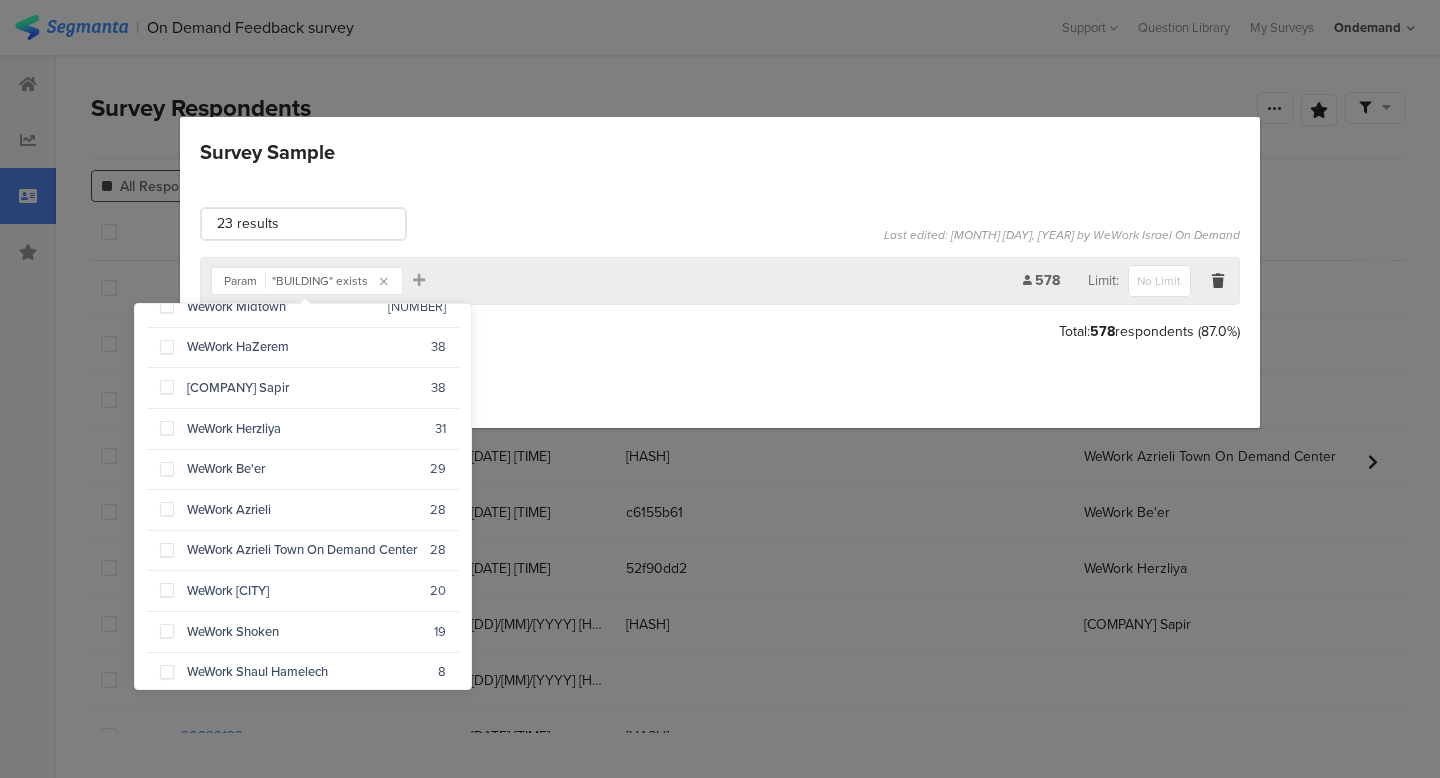 scroll, scrollTop: 314, scrollLeft: 0, axis: vertical 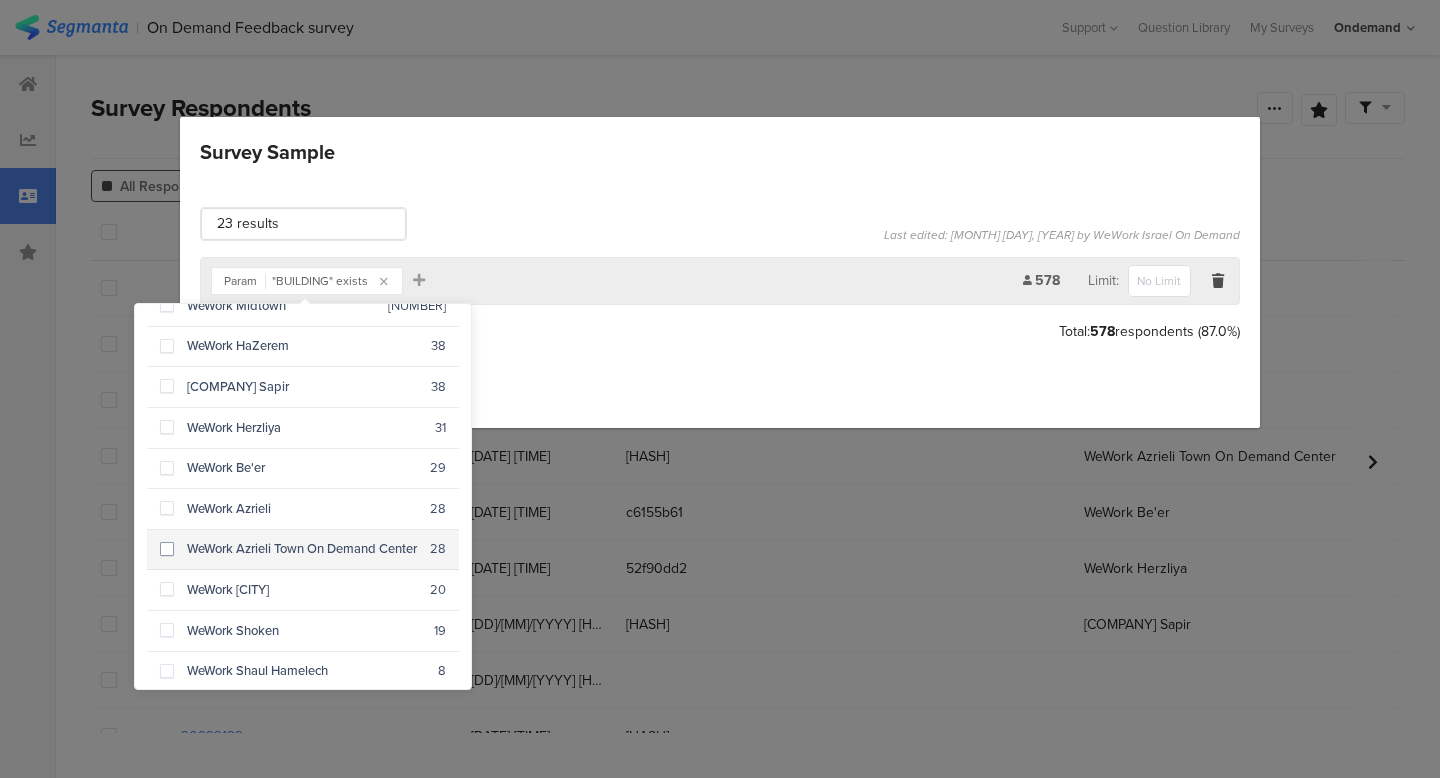 click on "WeWork Azrieli Town On Demand Center" at bounding box center [302, 549] 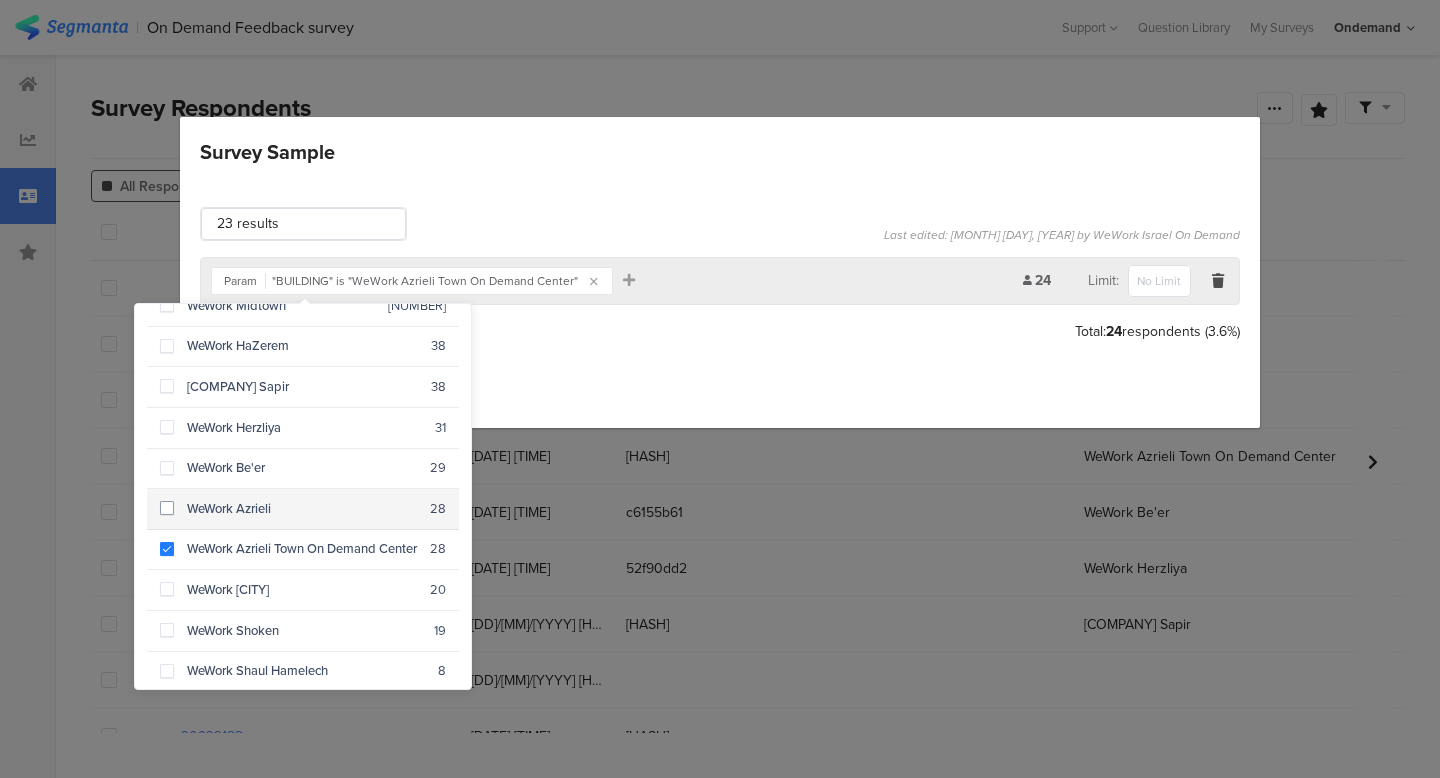 click on "WeWork Azrieli" at bounding box center (302, 509) 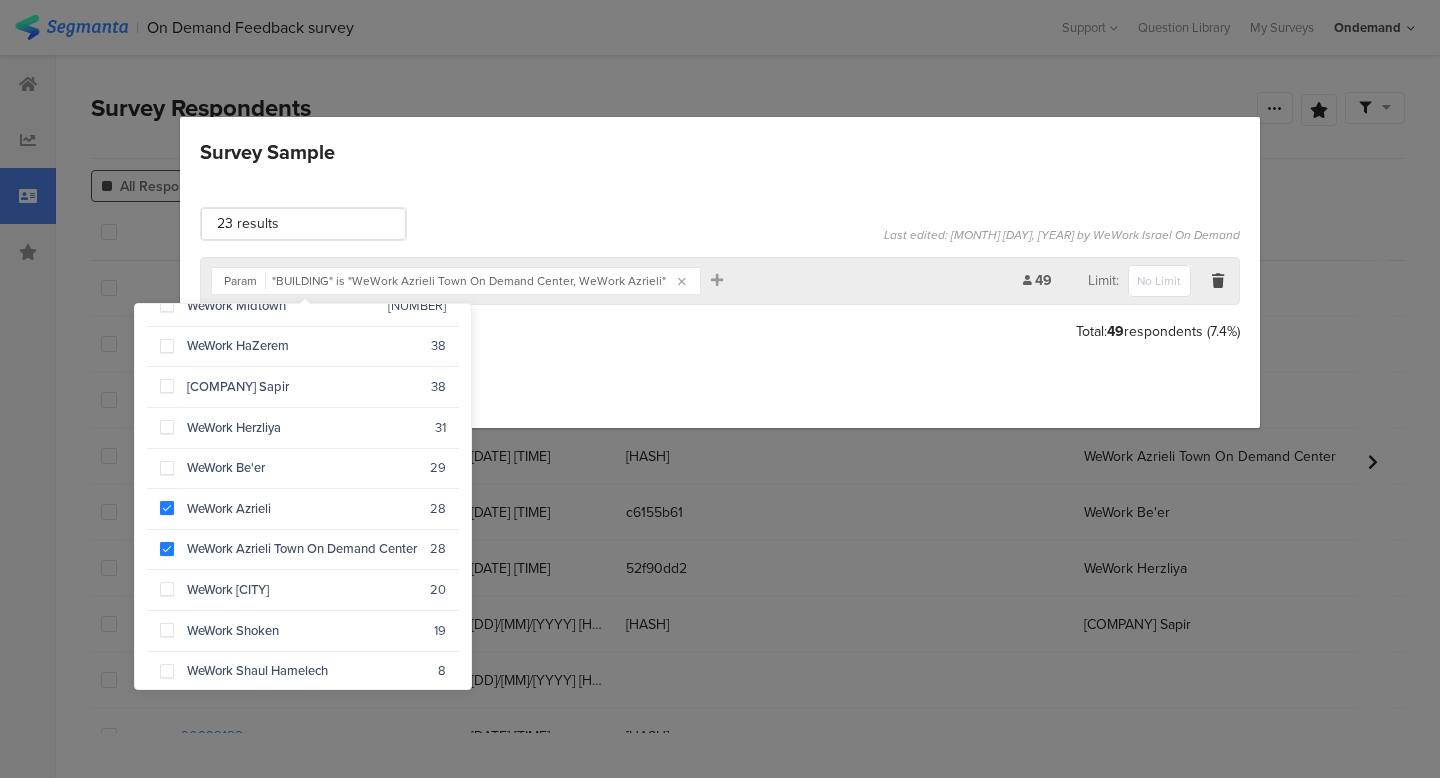 click on "23 results
Last edited: Jul 31, 2025 by WeWork Israel  On Demand
Param     "BUILDING" is "WeWork Azrieli Town On Demand Center, WeWork Azrieli"         Add Filter    49
Limit:
Add Group
Total:  49  respondents (7.4%)
Save   Cancel" at bounding box center [720, 302] 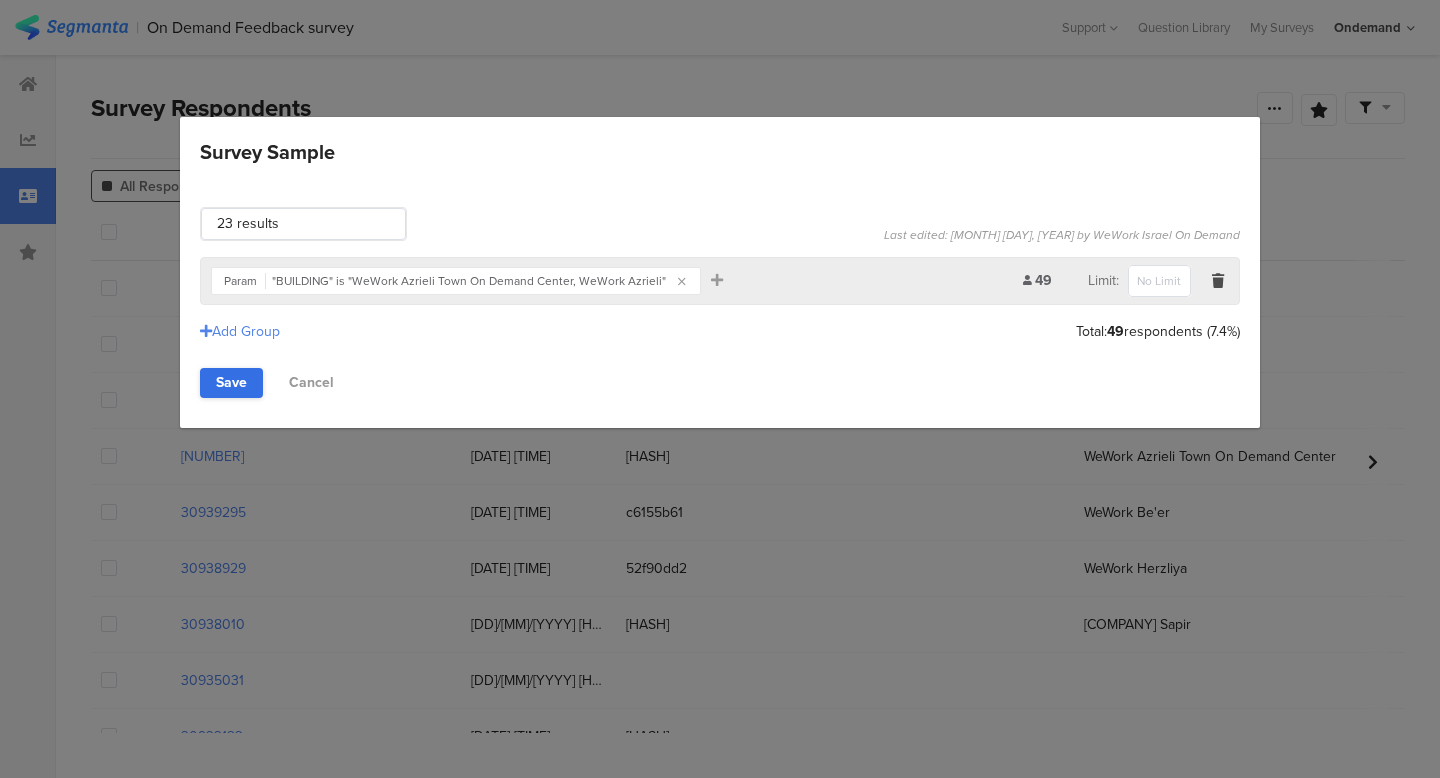 click on "Save" at bounding box center (231, 383) 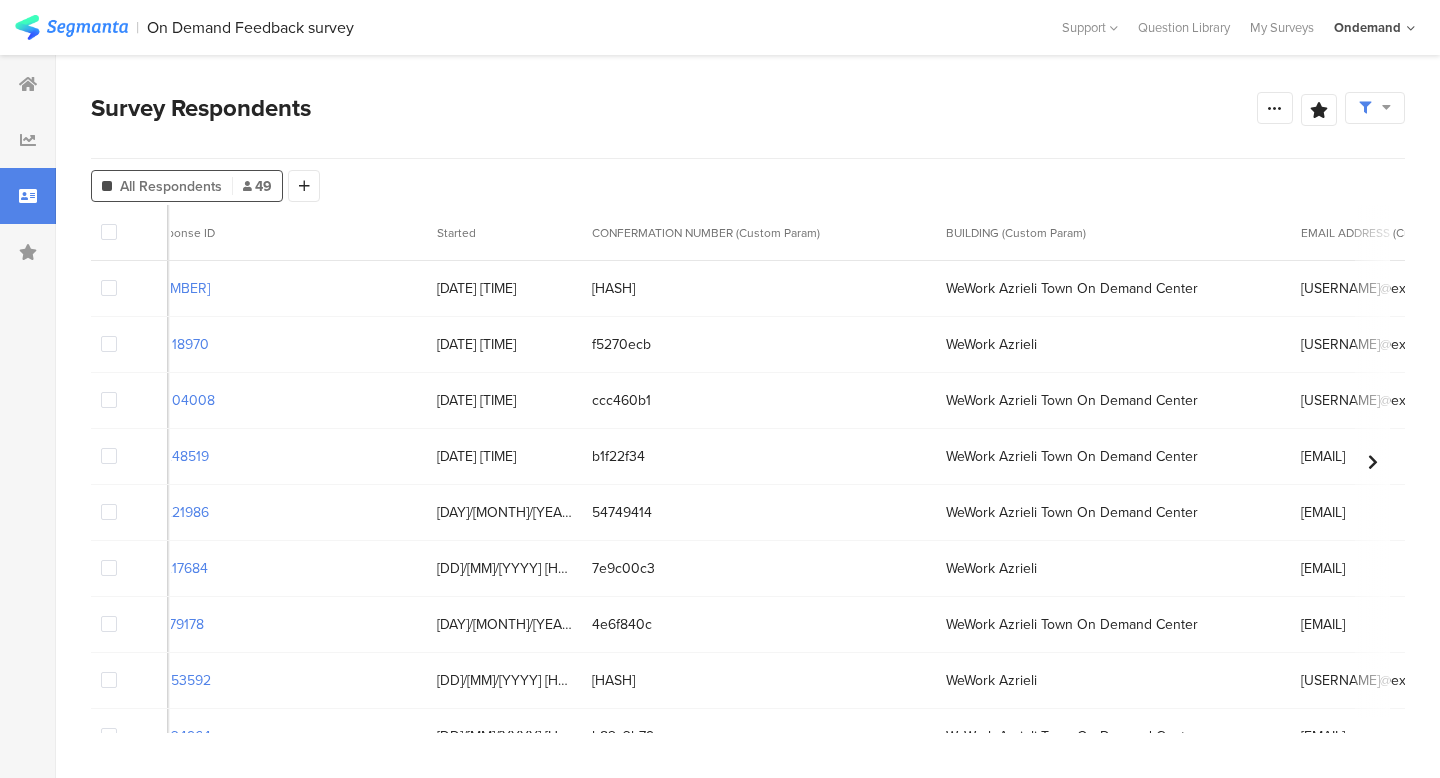 scroll, scrollTop: 0, scrollLeft: 0, axis: both 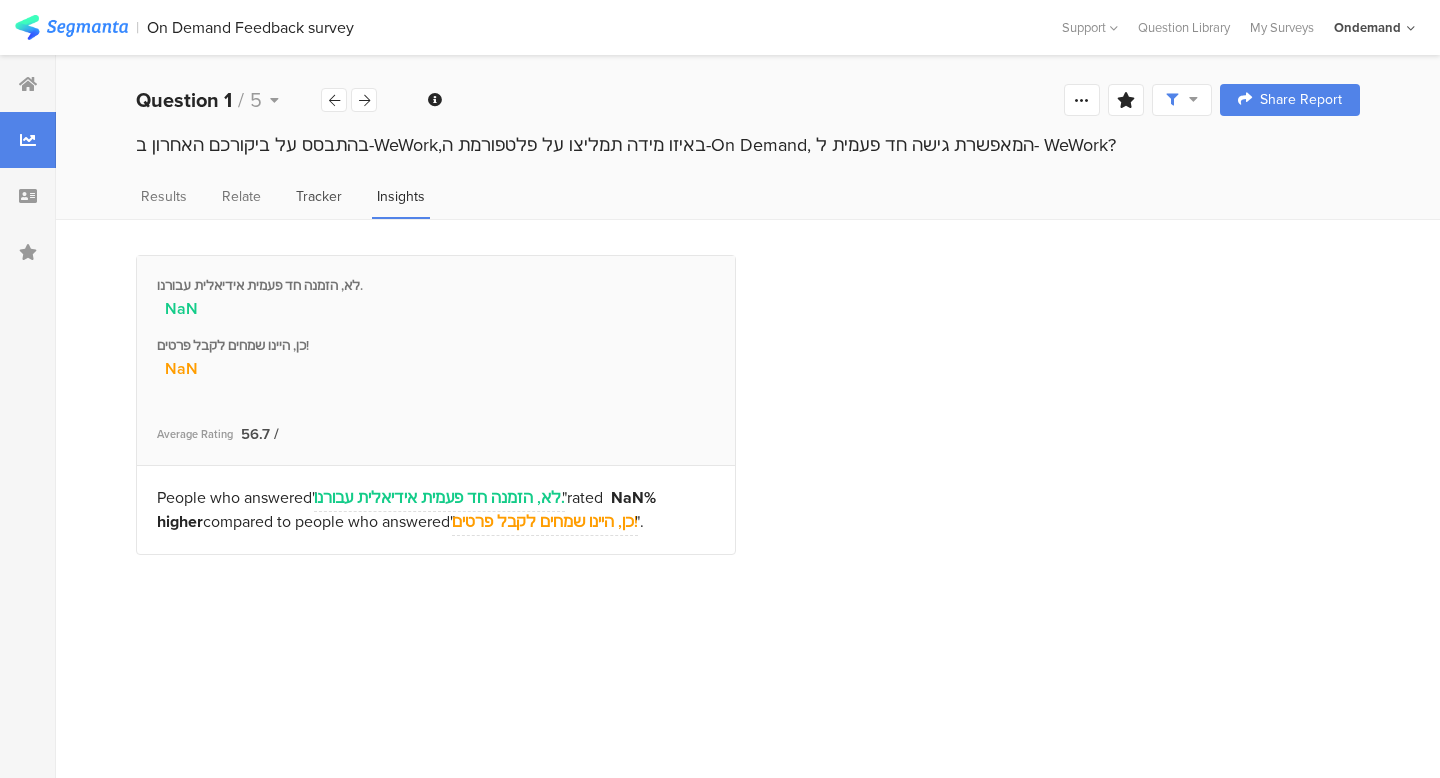click on "Tracker" at bounding box center (319, 196) 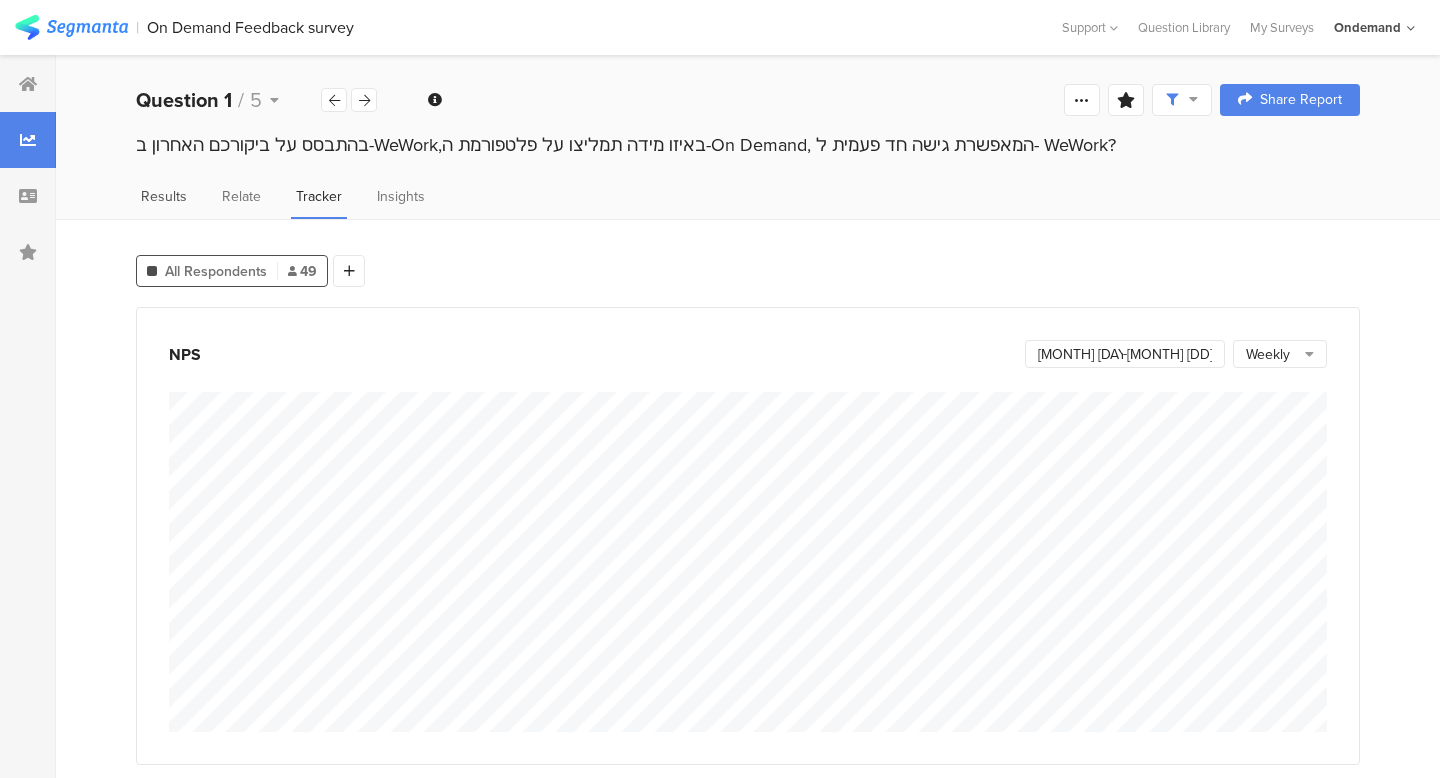 click on "Results" at bounding box center [164, 196] 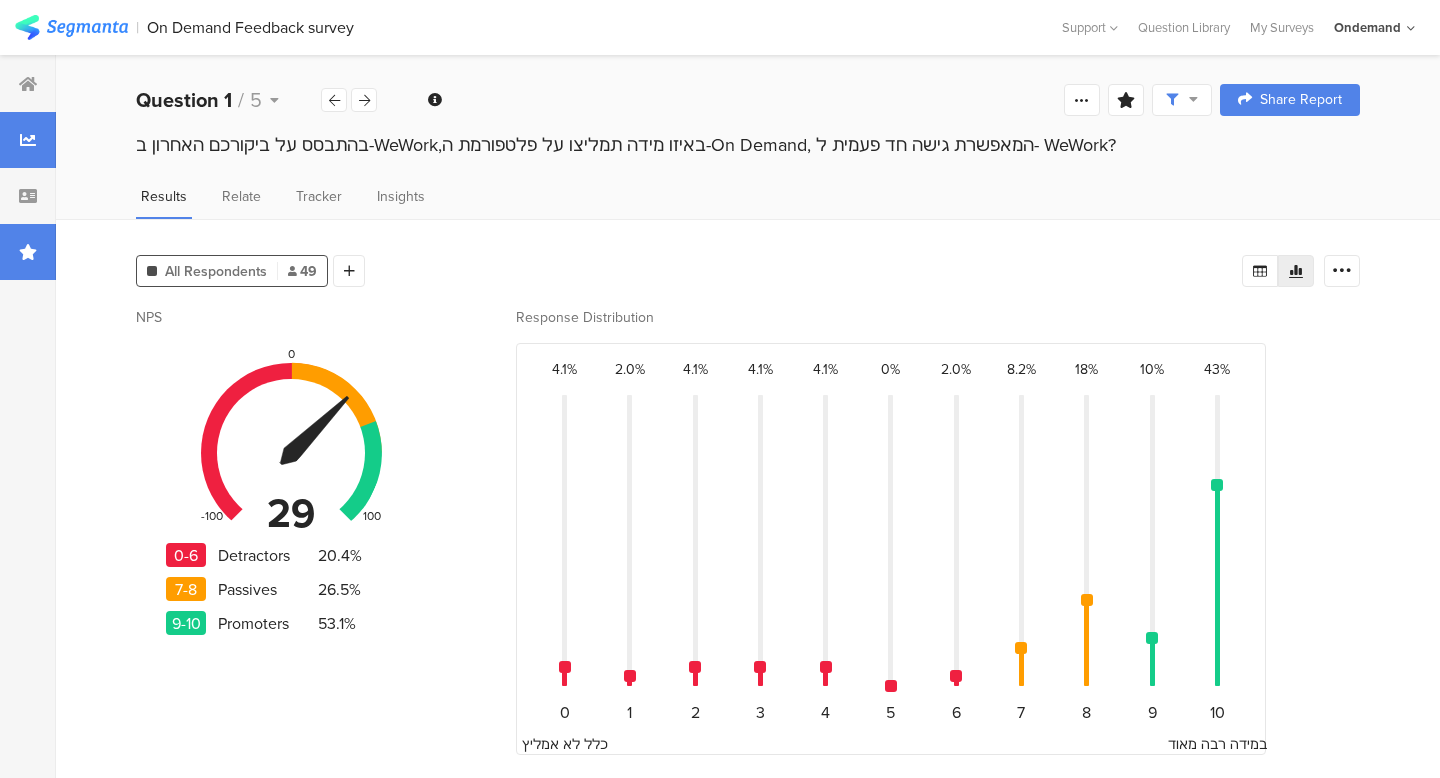 click at bounding box center (28, 252) 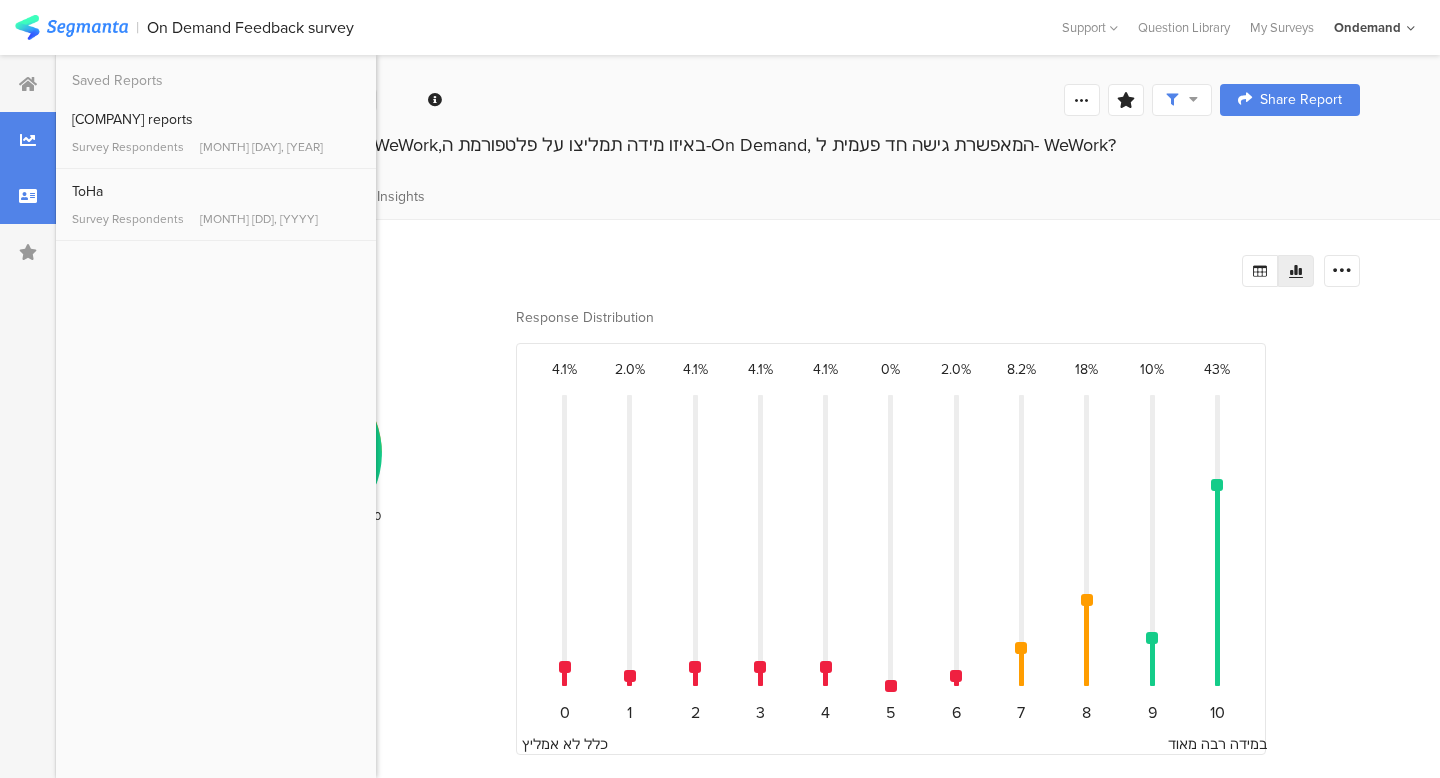 click at bounding box center (28, 196) 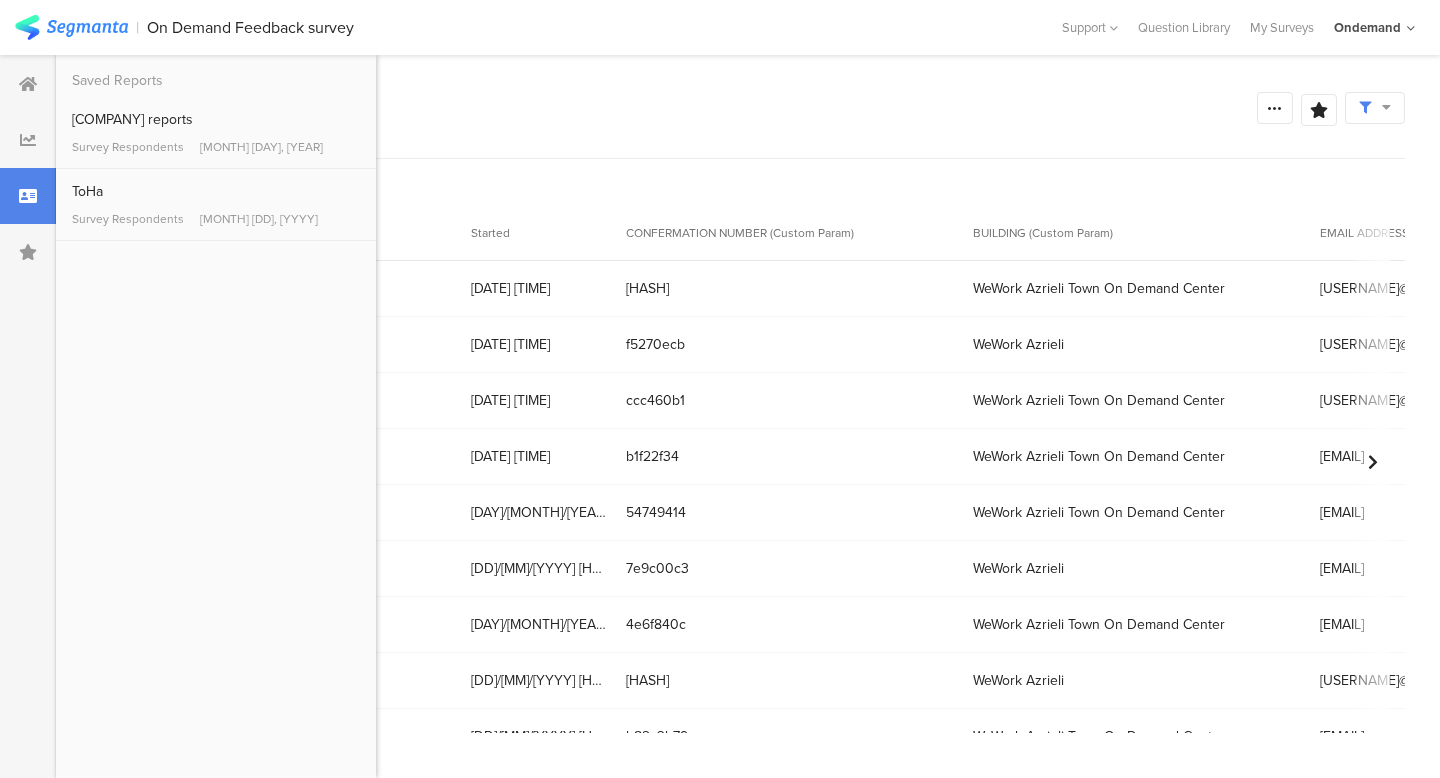 click on "SurveyRespondents     Confidence Level       95   %     Preview survey     Edit survey   Export Results       Purge results     Save Analysis   Name             Save   Cancel
Complete Responses Only
Survey Sampling
Edit Sample" at bounding box center (748, 124) 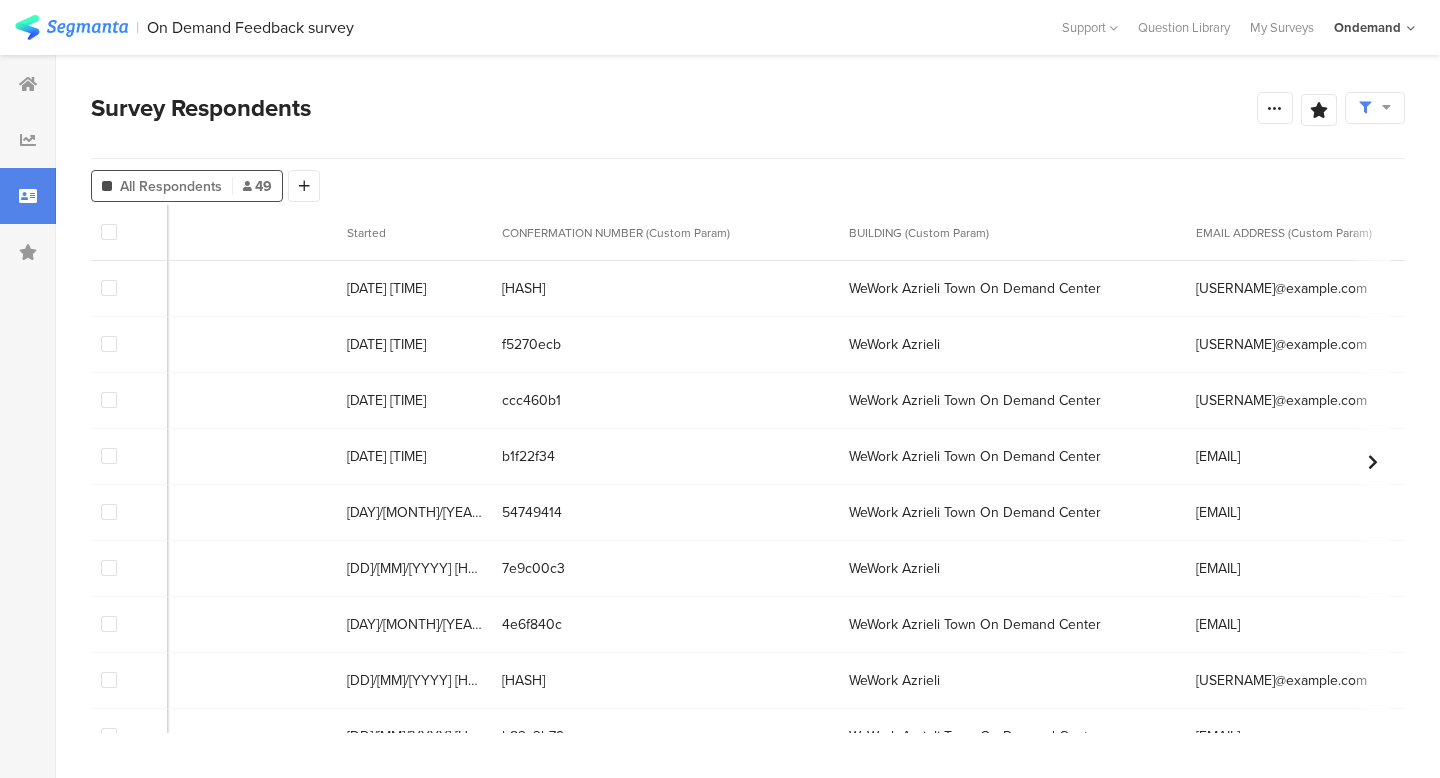 scroll, scrollTop: 0, scrollLeft: 0, axis: both 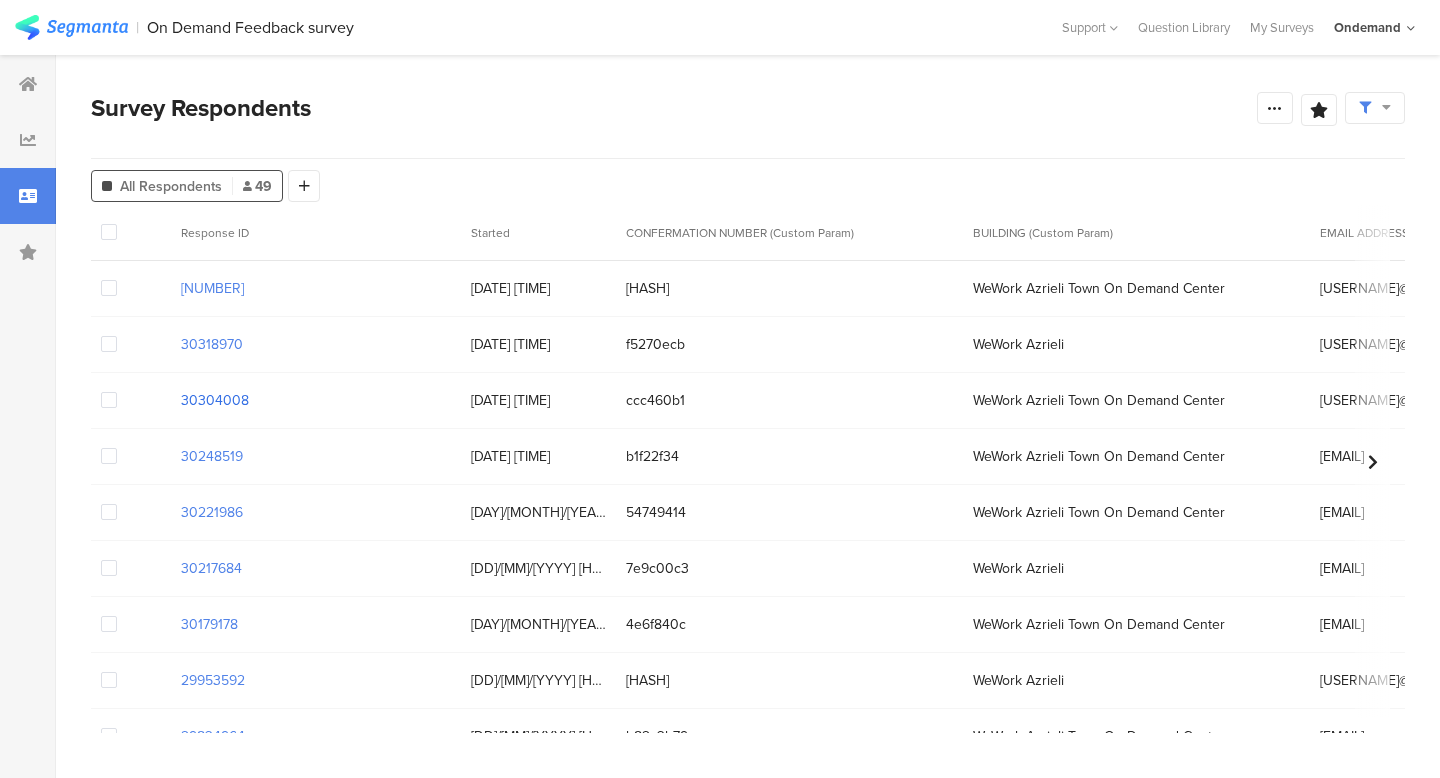 click on "30304008" at bounding box center [215, 400] 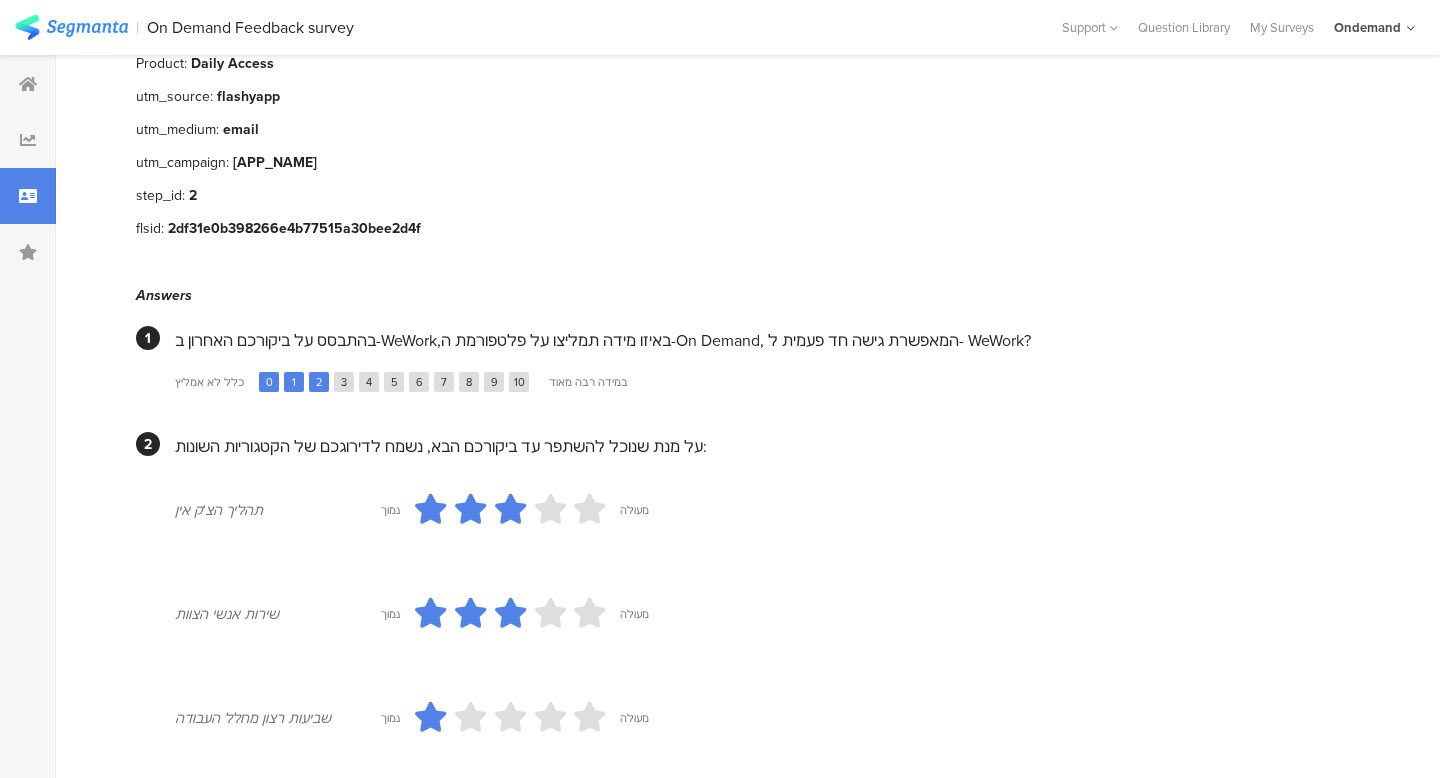 scroll, scrollTop: 711, scrollLeft: 0, axis: vertical 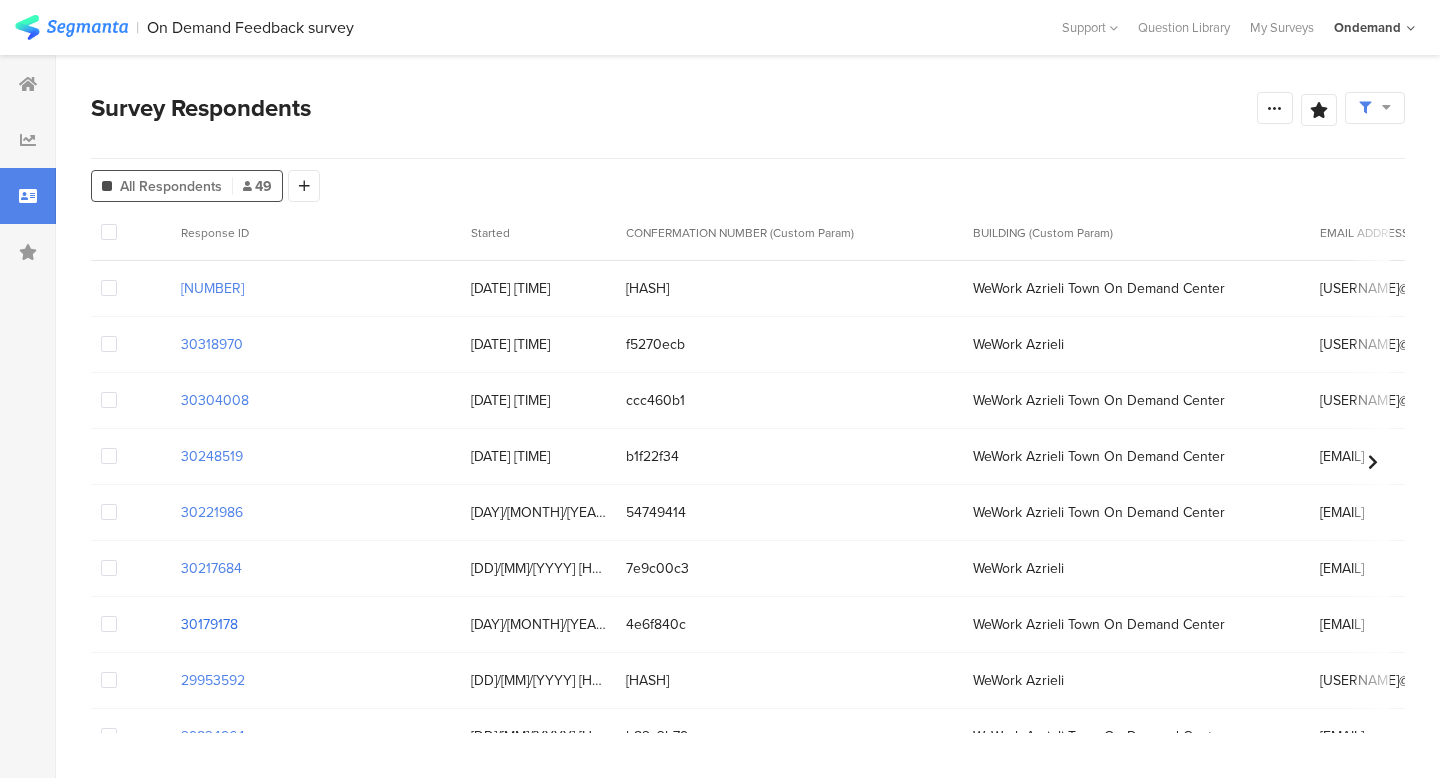 click on "30179178" at bounding box center [209, 624] 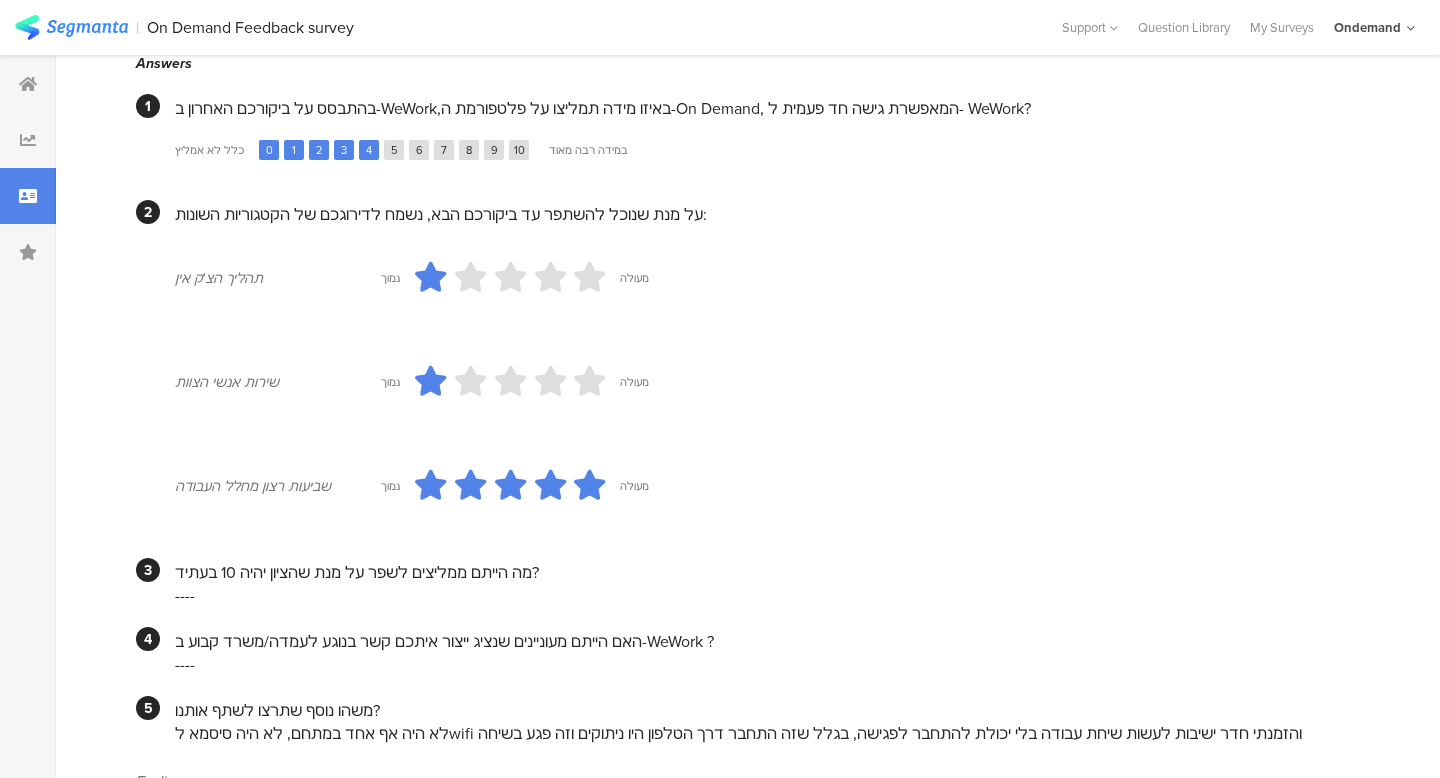 scroll, scrollTop: 734, scrollLeft: 0, axis: vertical 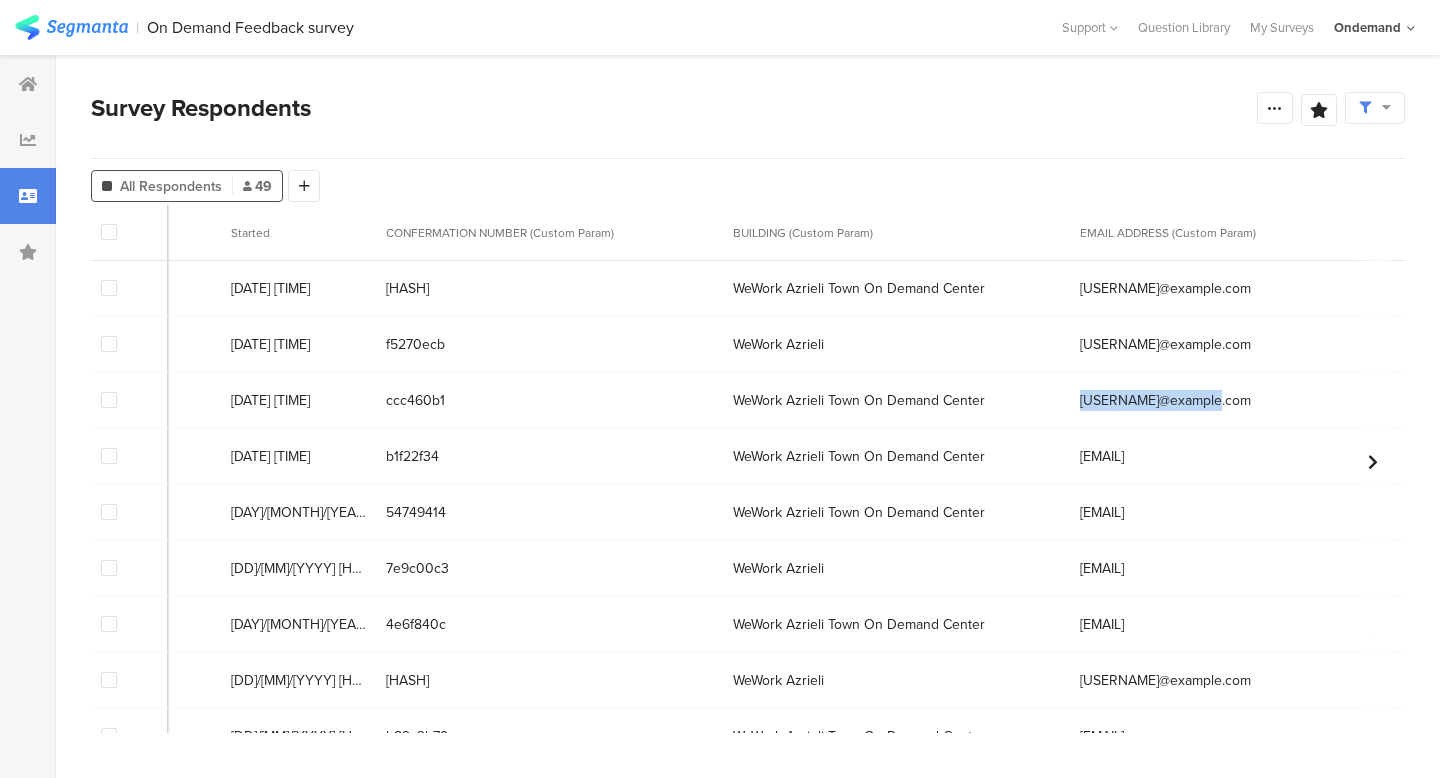 drag, startPoint x: 1021, startPoint y: 401, endPoint x: 1146, endPoint y: 401, distance: 125 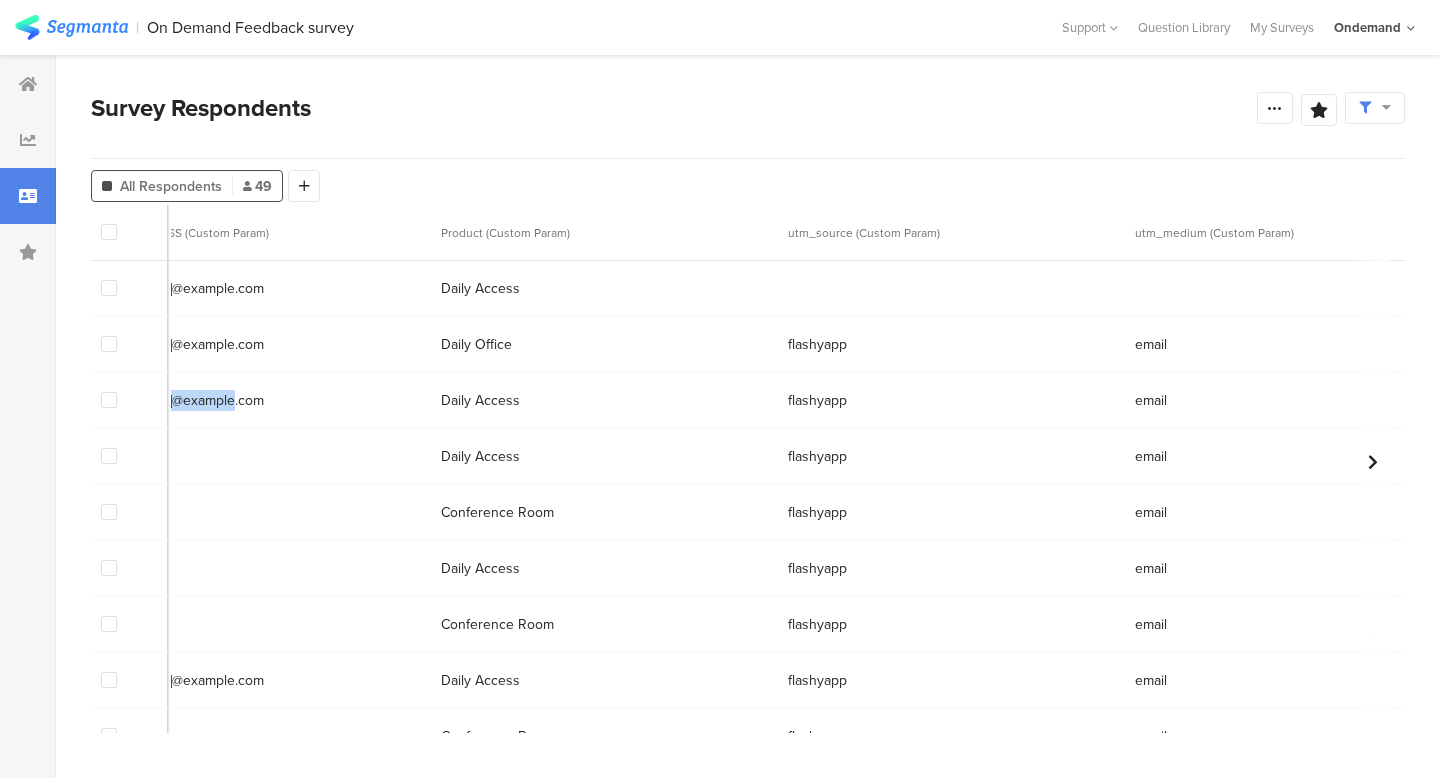 scroll, scrollTop: 0, scrollLeft: 1161, axis: horizontal 